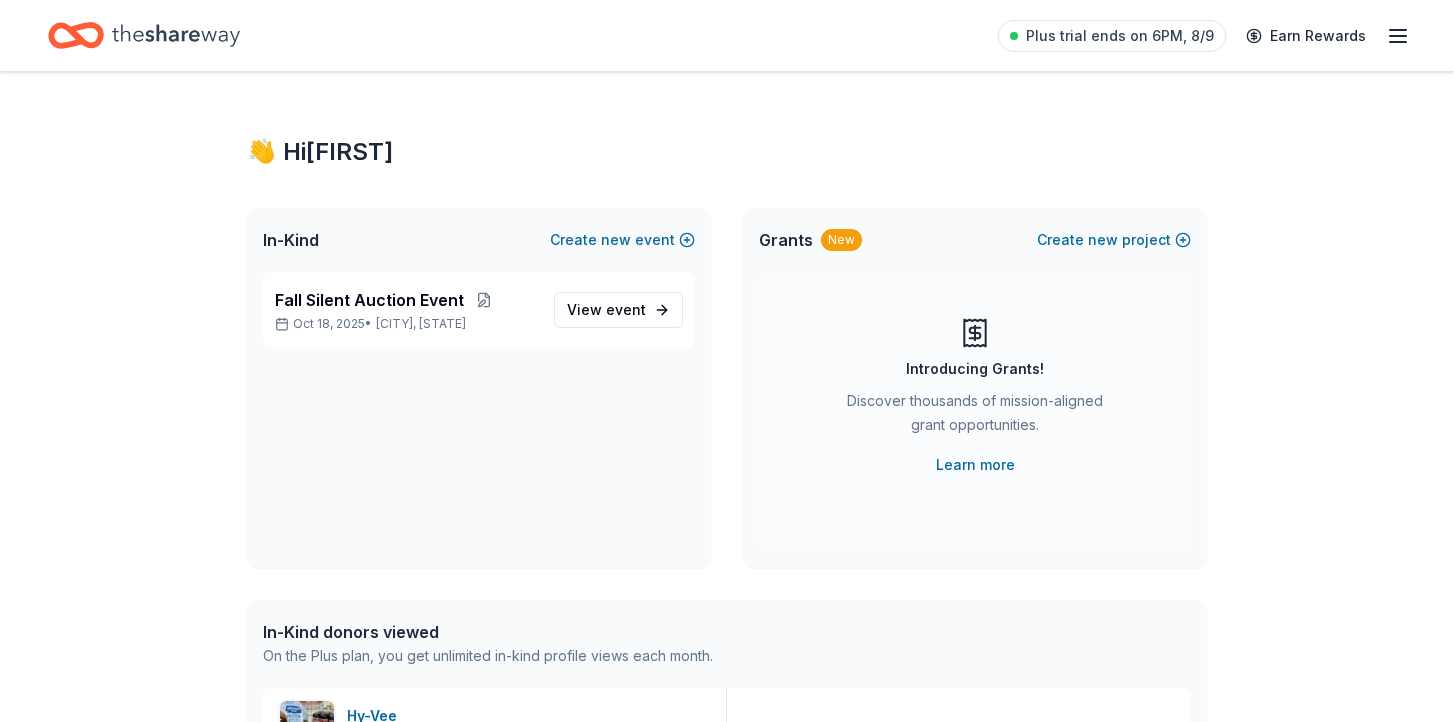 scroll, scrollTop: 0, scrollLeft: 0, axis: both 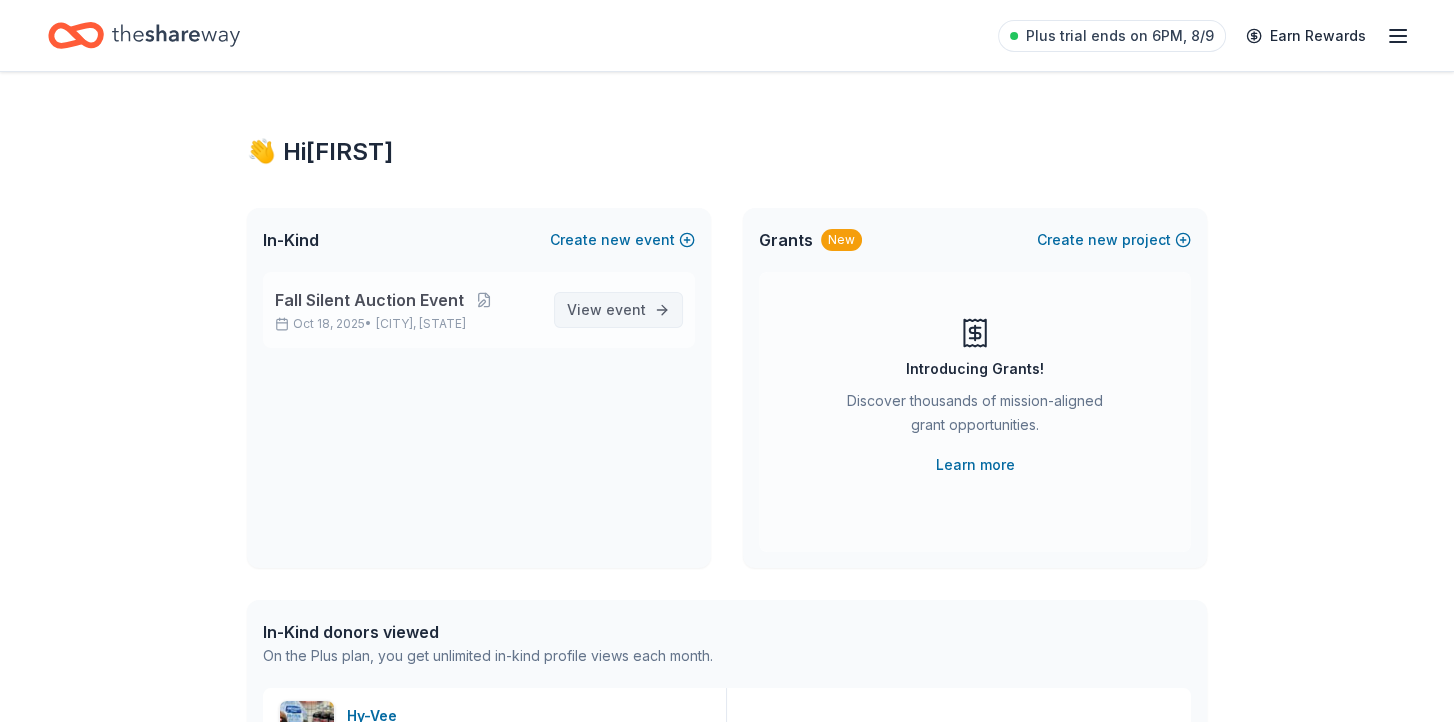 drag, startPoint x: 629, startPoint y: 309, endPoint x: 652, endPoint y: 297, distance: 25.942244 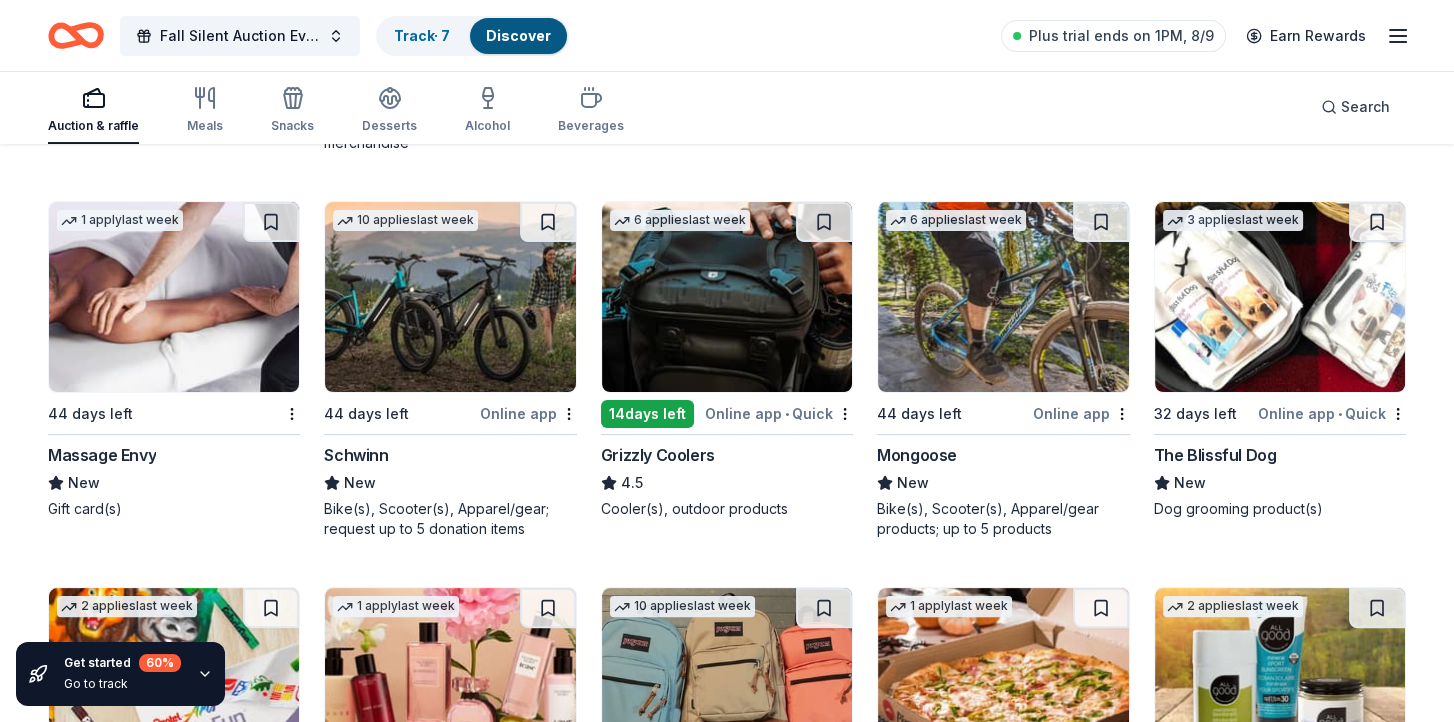 scroll, scrollTop: 10053, scrollLeft: 0, axis: vertical 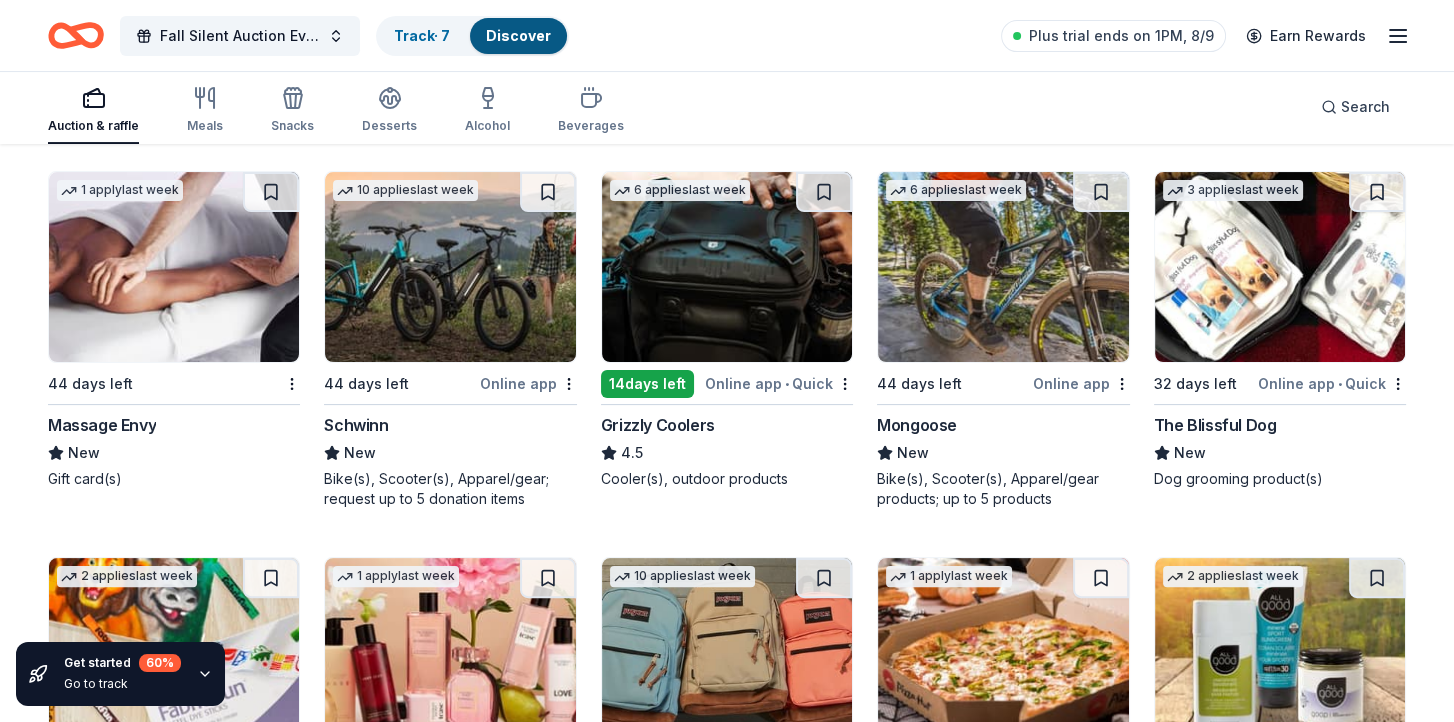 click on "Massage Envy" at bounding box center [102, 425] 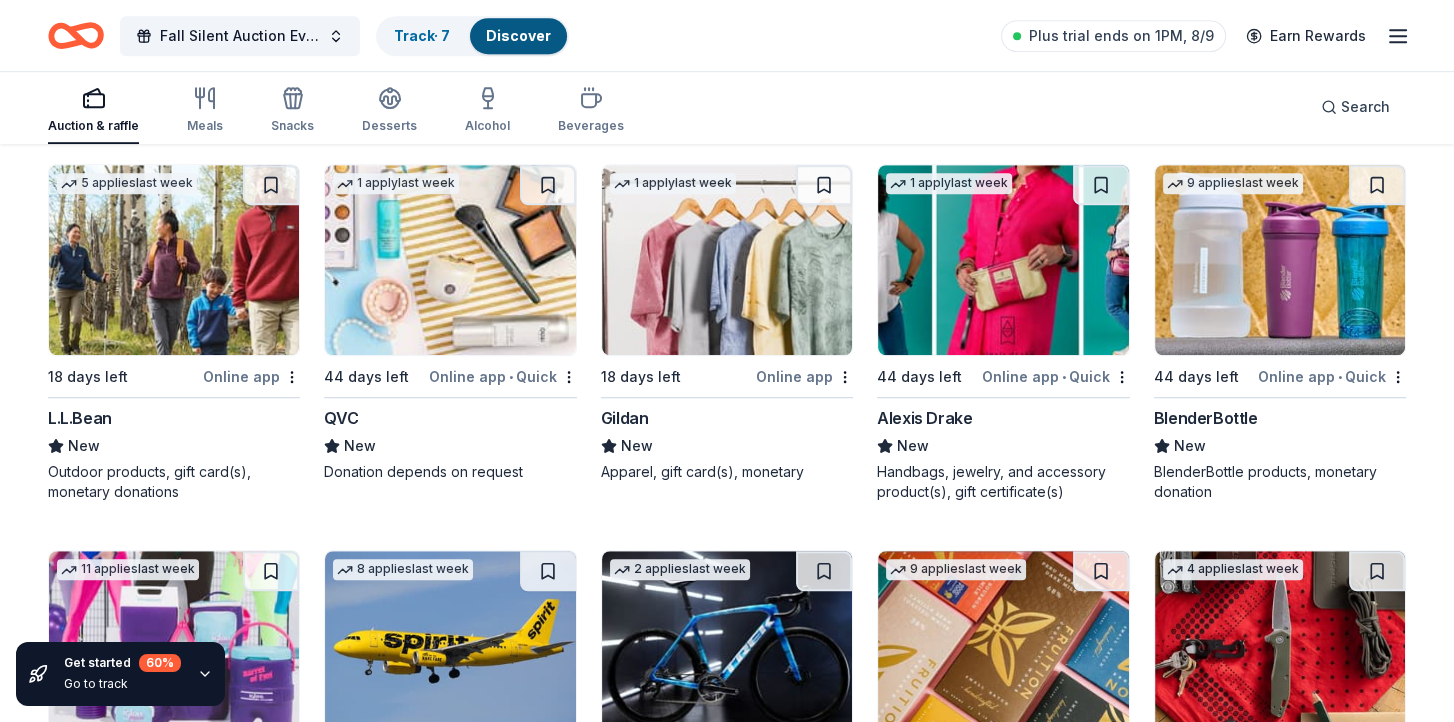 scroll, scrollTop: 11253, scrollLeft: 0, axis: vertical 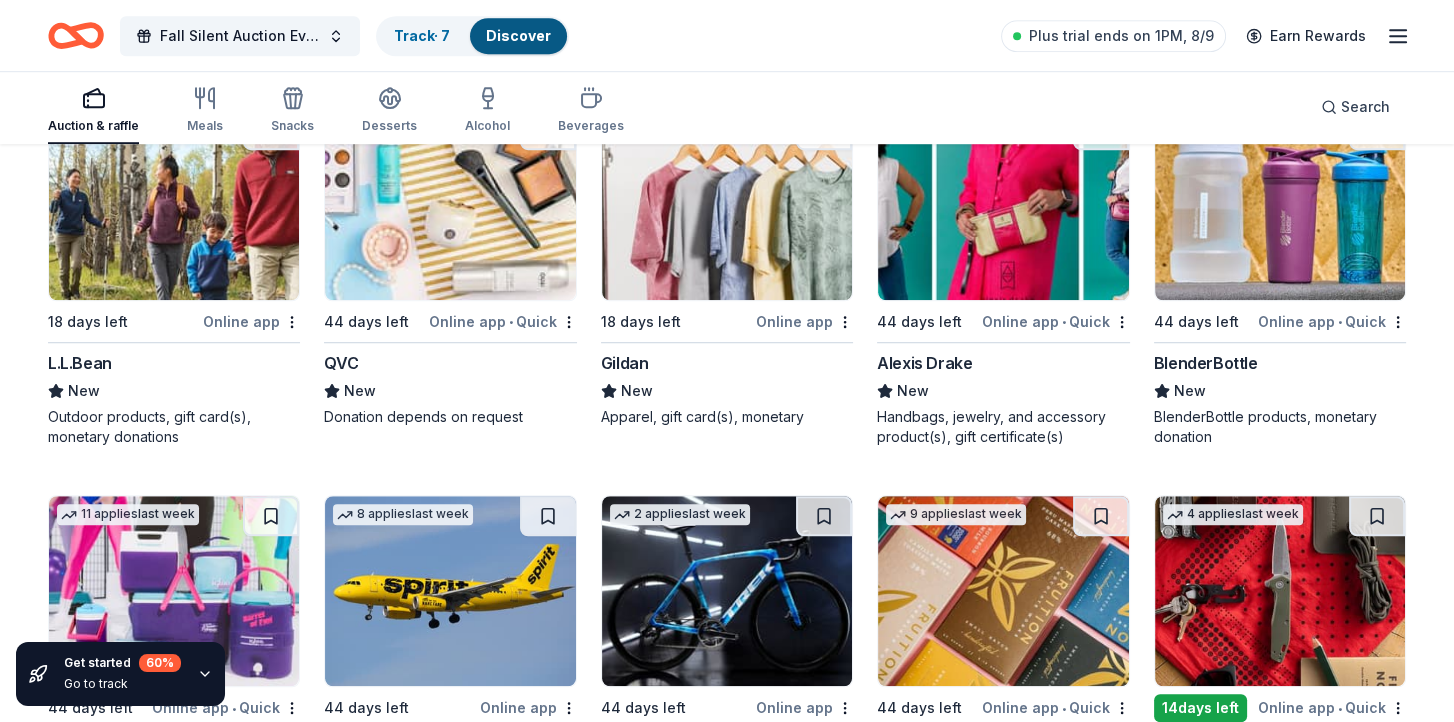 click on "Online app" at bounding box center (251, 321) 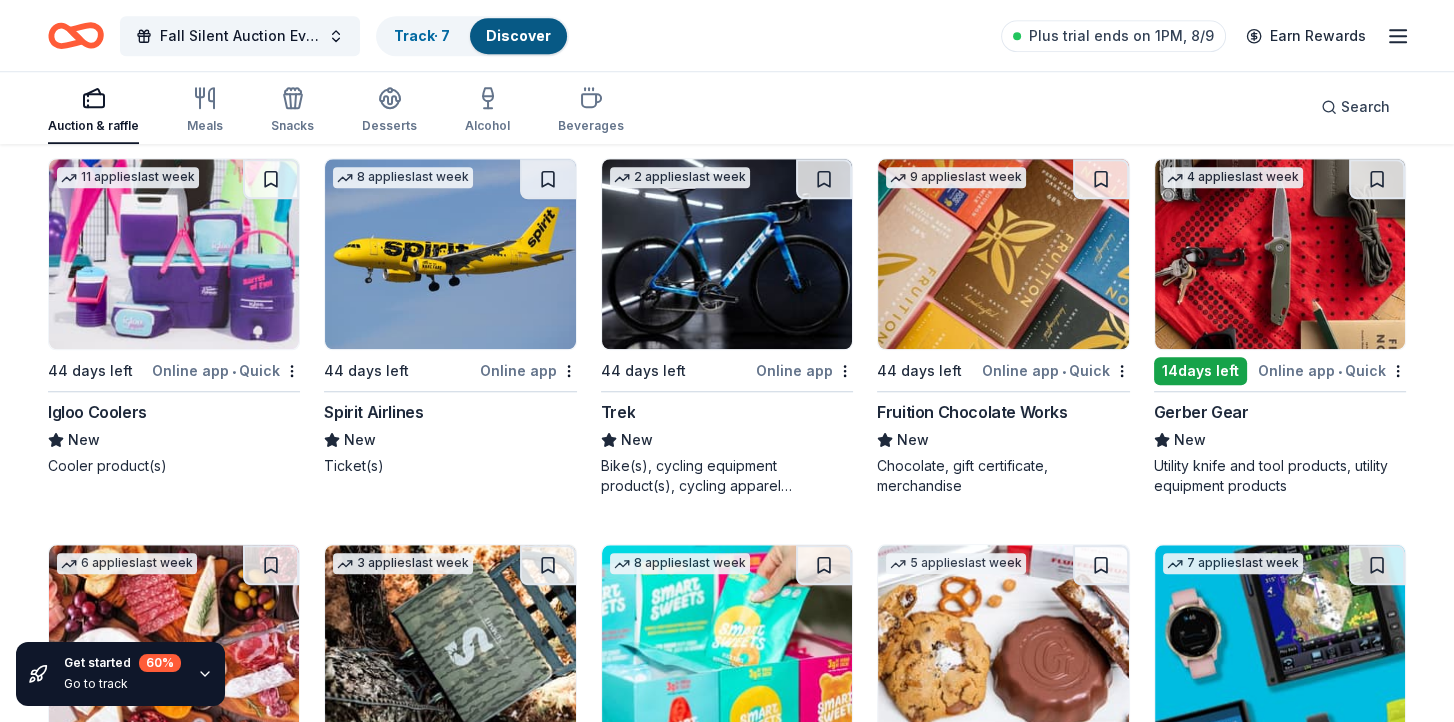scroll, scrollTop: 11653, scrollLeft: 0, axis: vertical 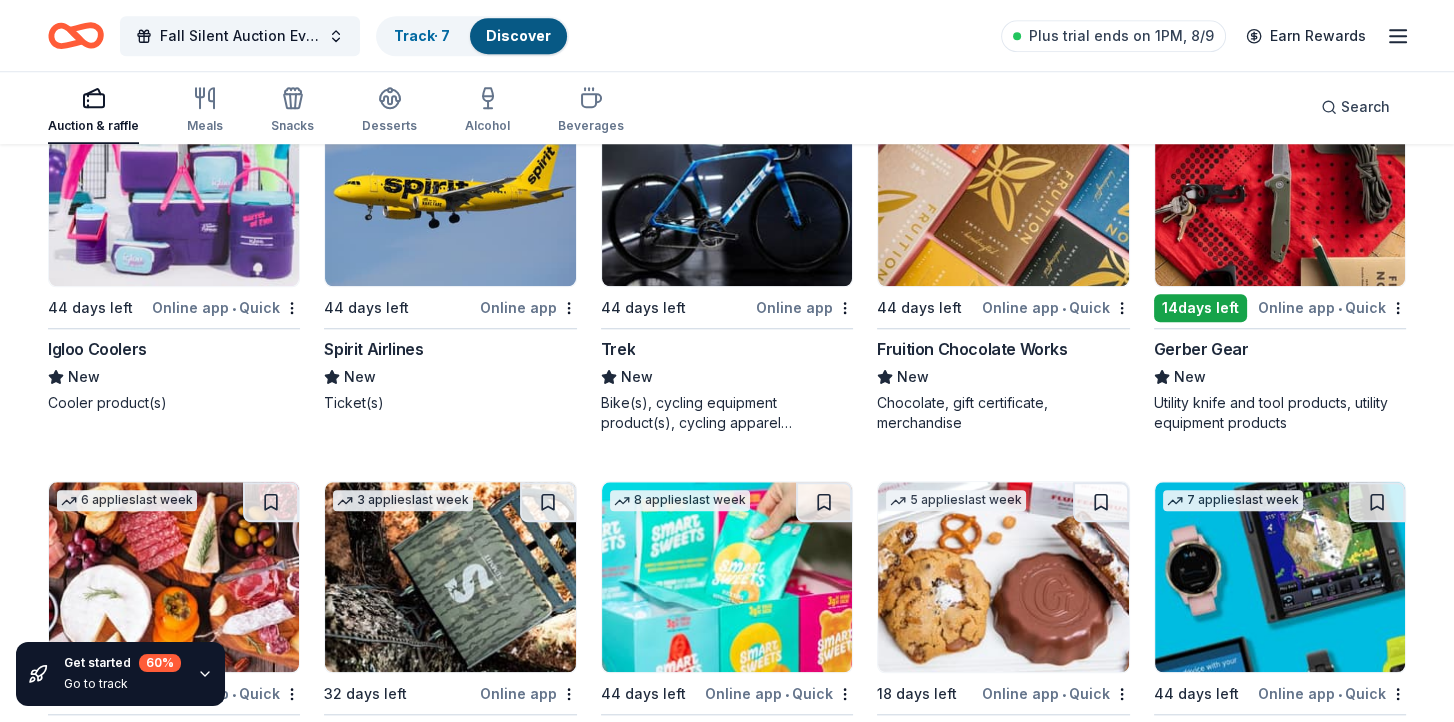 click on "Online app • Quick" at bounding box center [1332, 307] 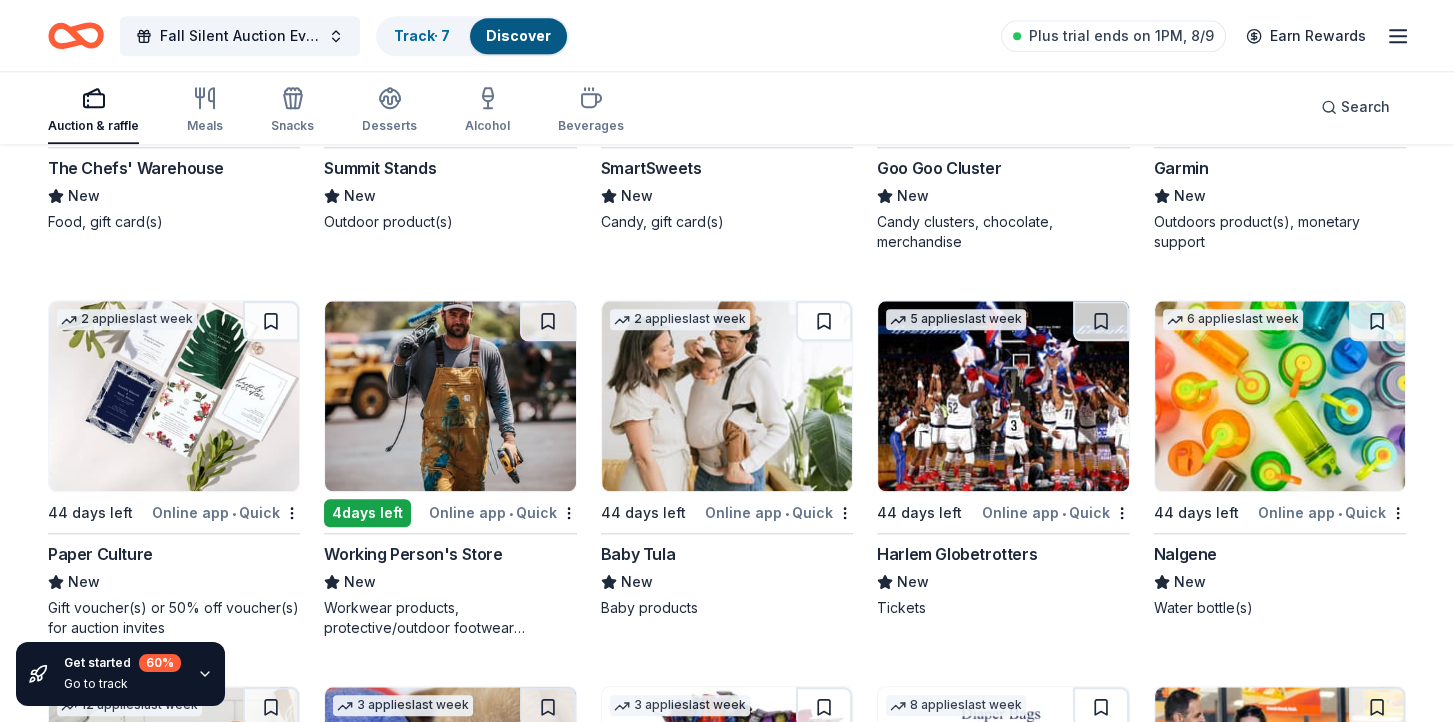 scroll, scrollTop: 12253, scrollLeft: 0, axis: vertical 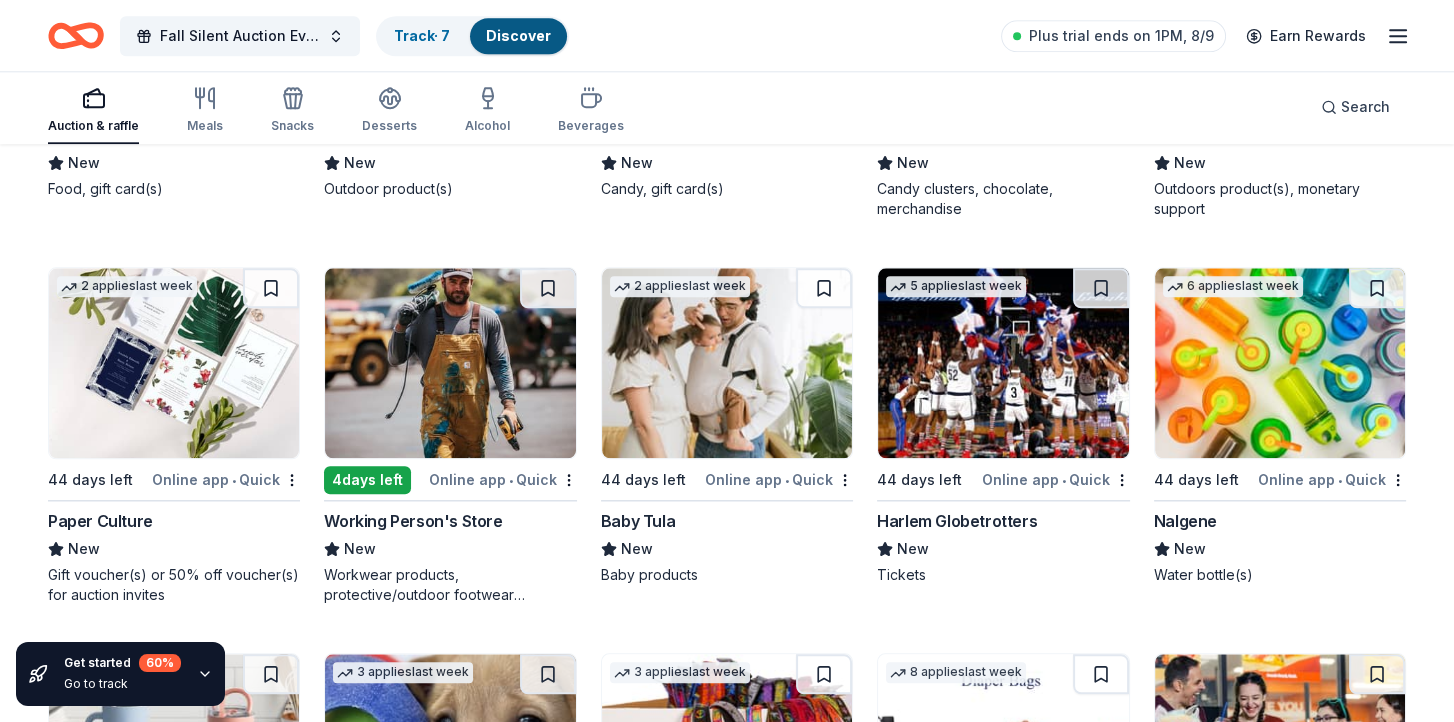 click on "Online app • Quick" at bounding box center (503, 479) 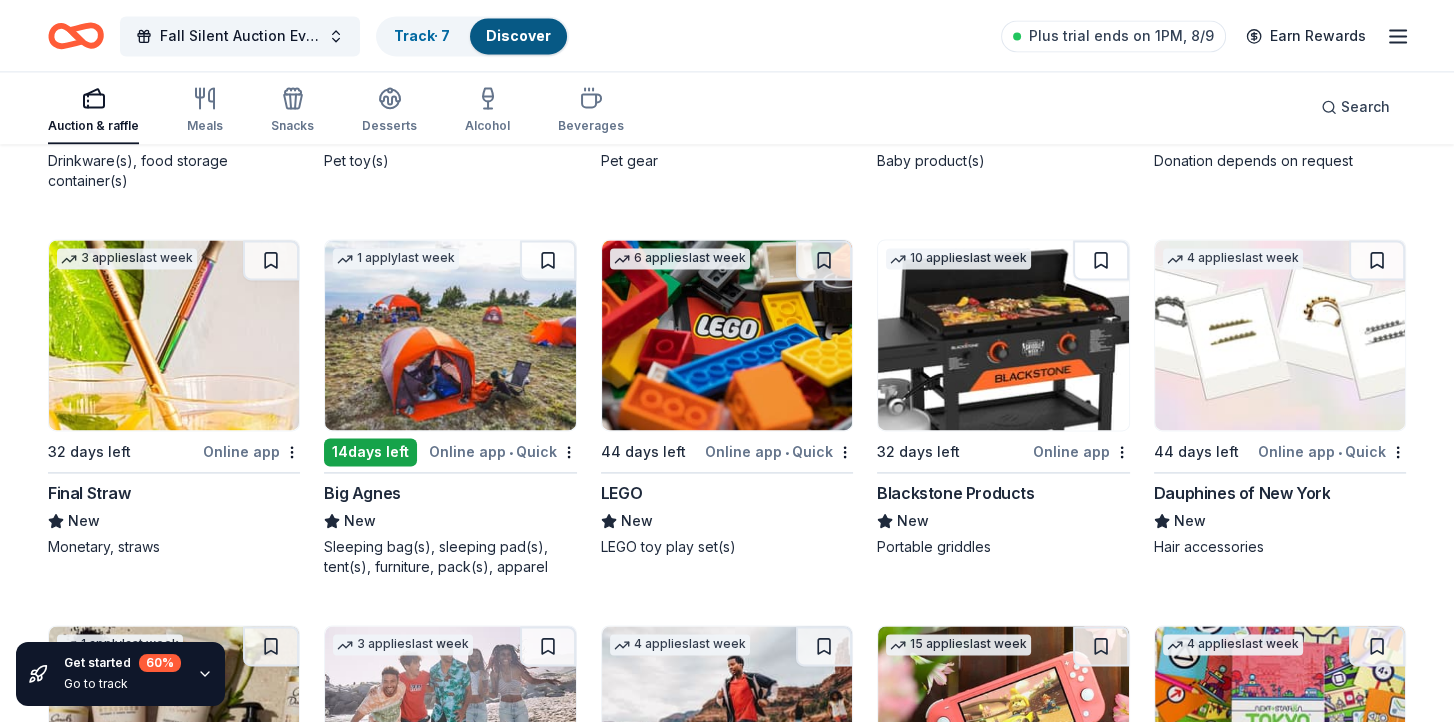 scroll, scrollTop: 13153, scrollLeft: 0, axis: vertical 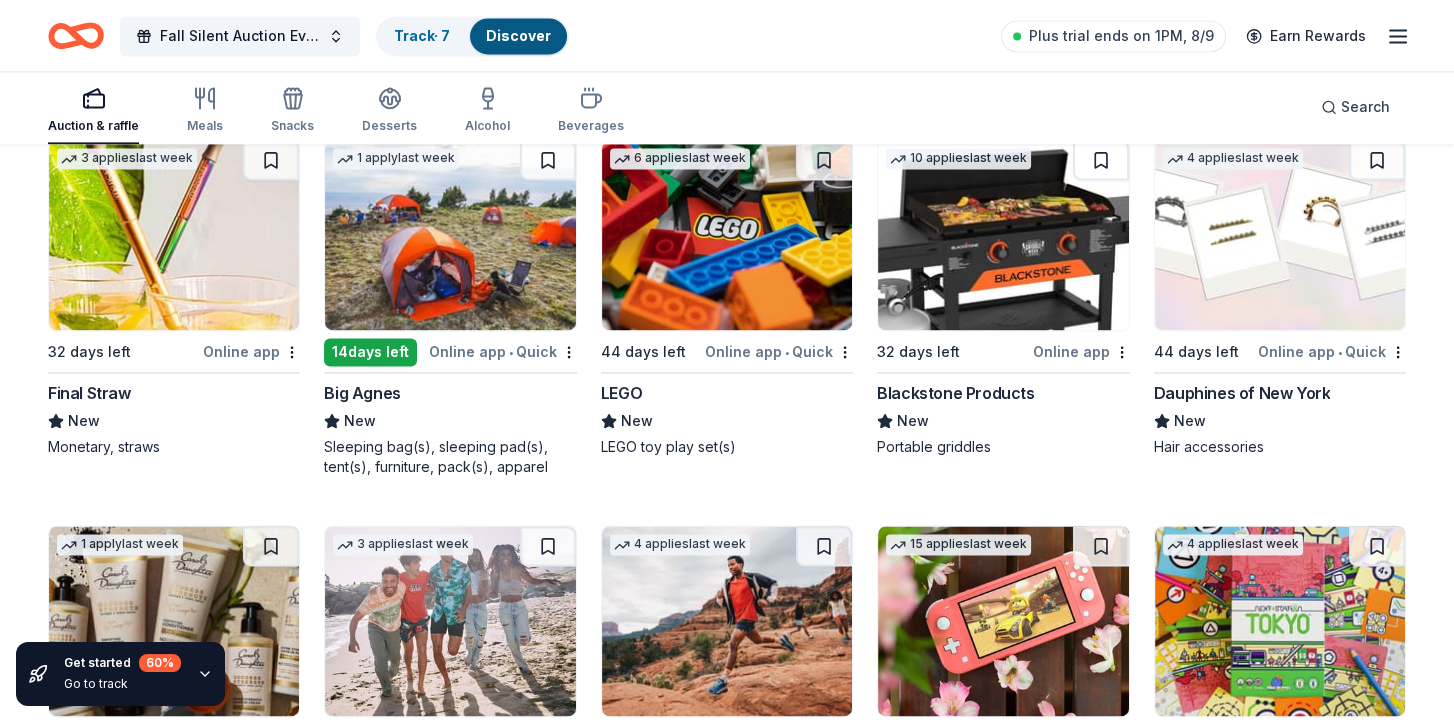 click on "14  days left" at bounding box center [370, 352] 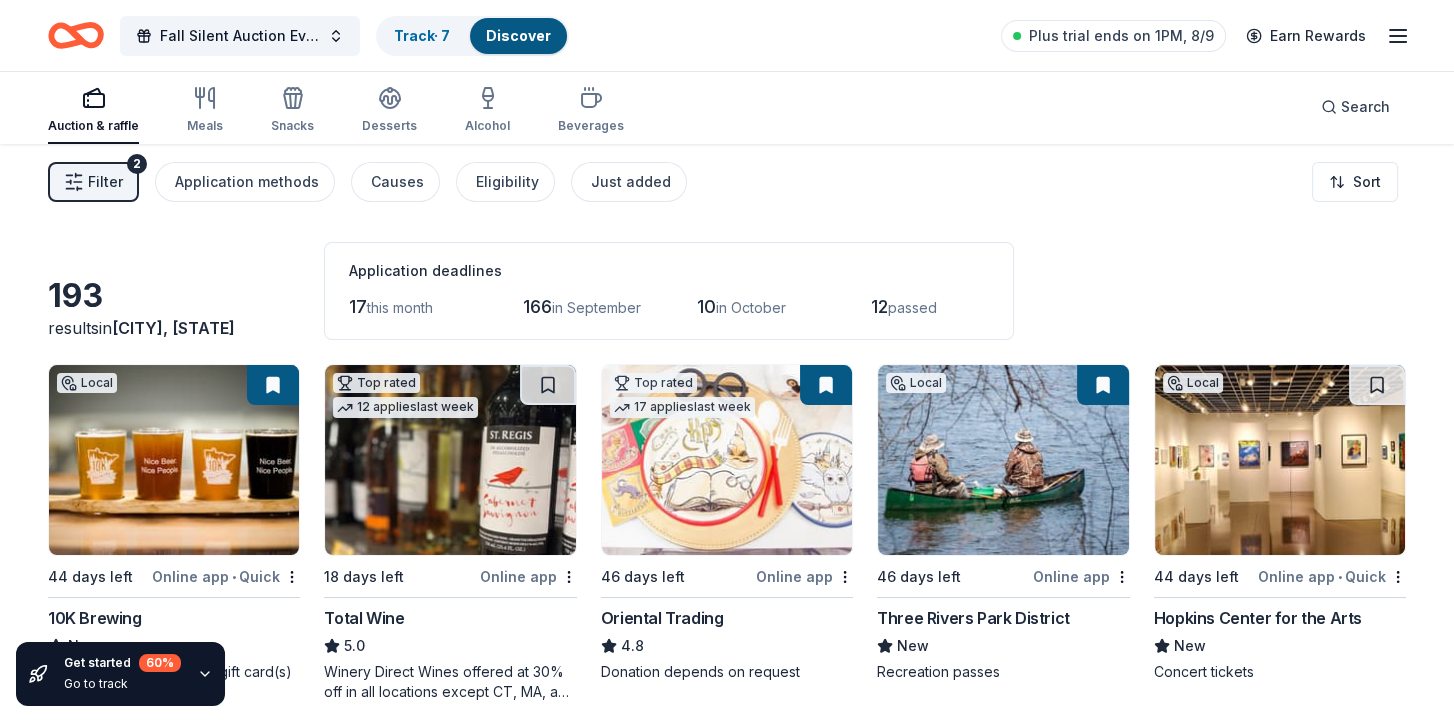 scroll, scrollTop: 0, scrollLeft: 0, axis: both 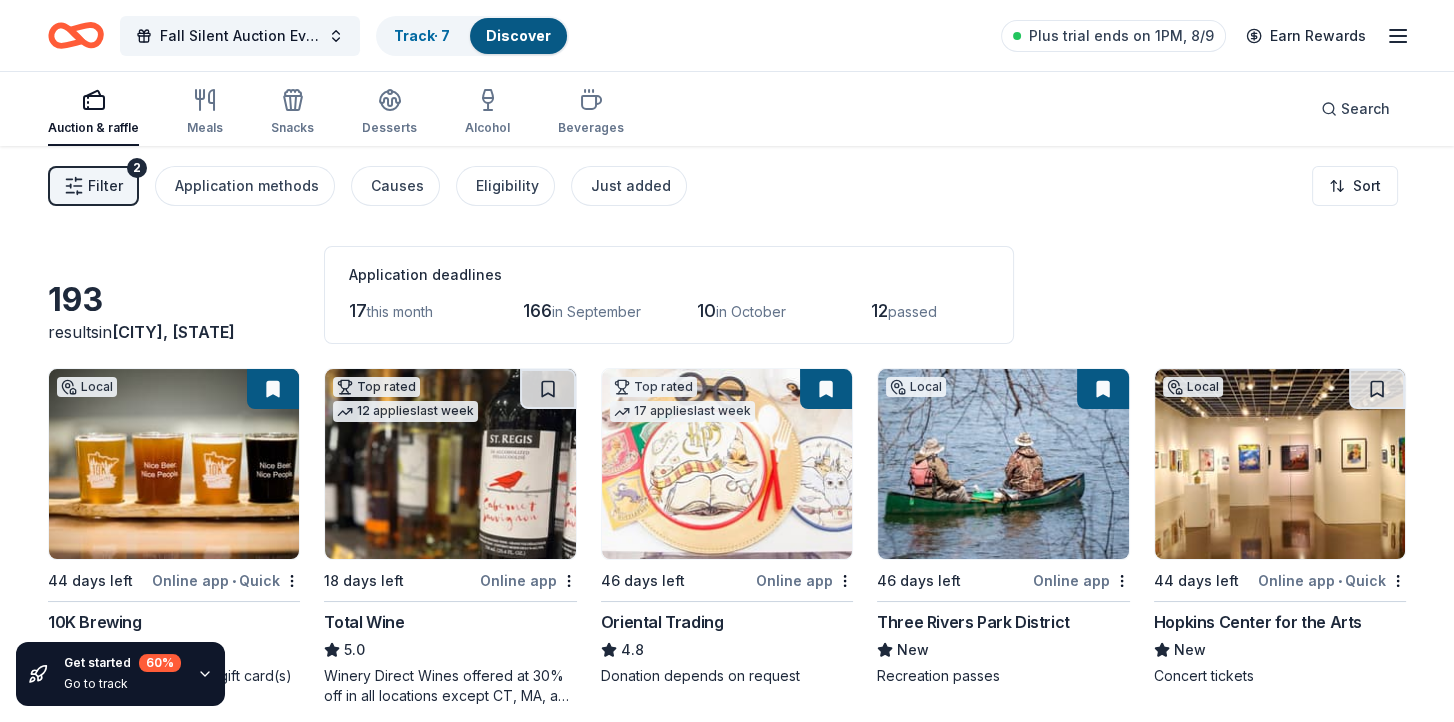 click 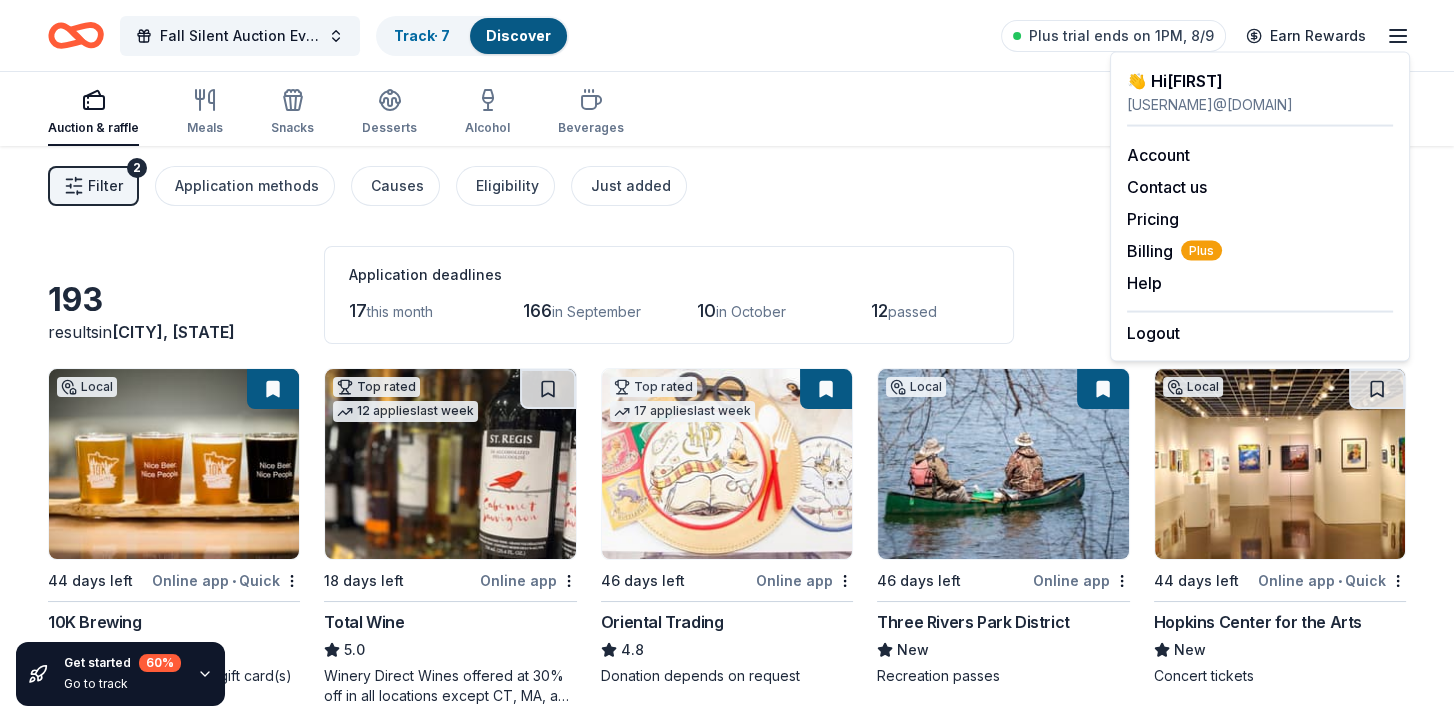 click on "Auction & raffle Meals Snacks Desserts Alcohol Beverages Search" at bounding box center [727, 109] 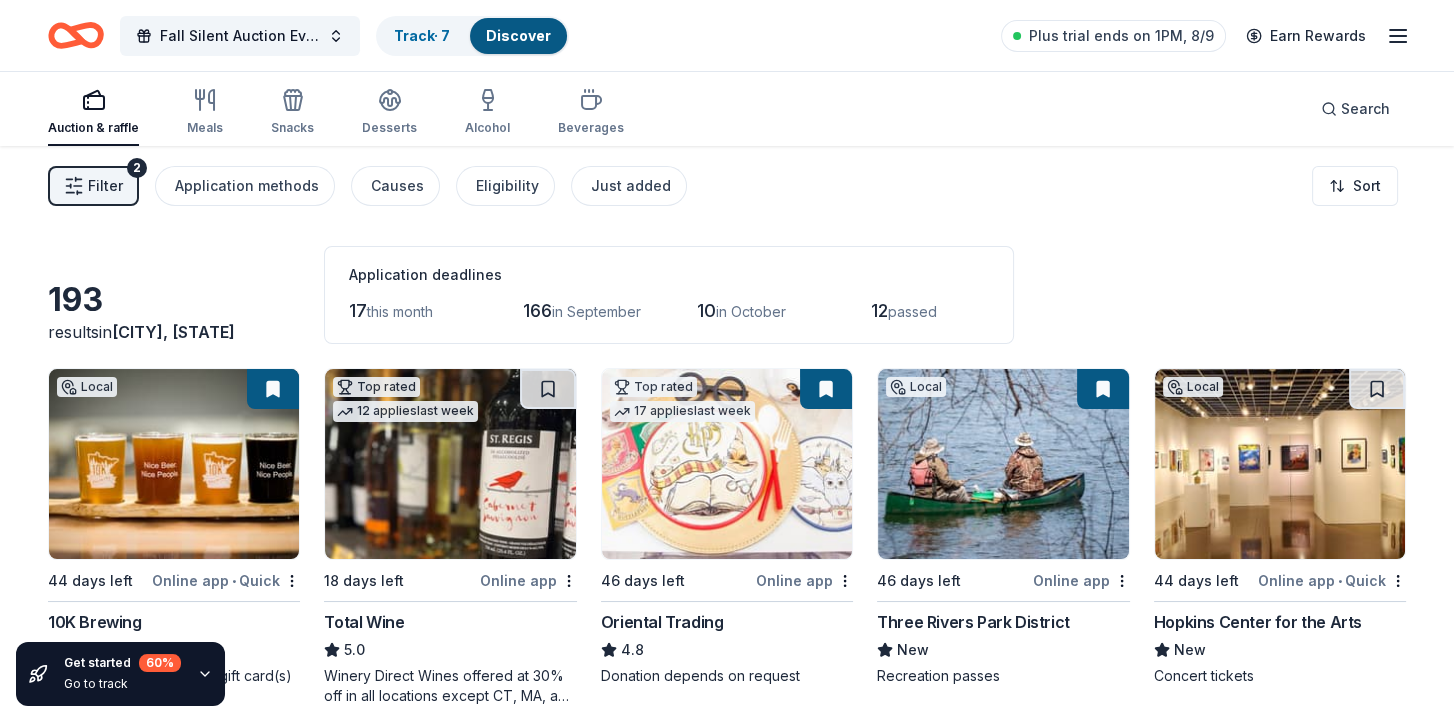click on "Auction & raffle" at bounding box center [93, 128] 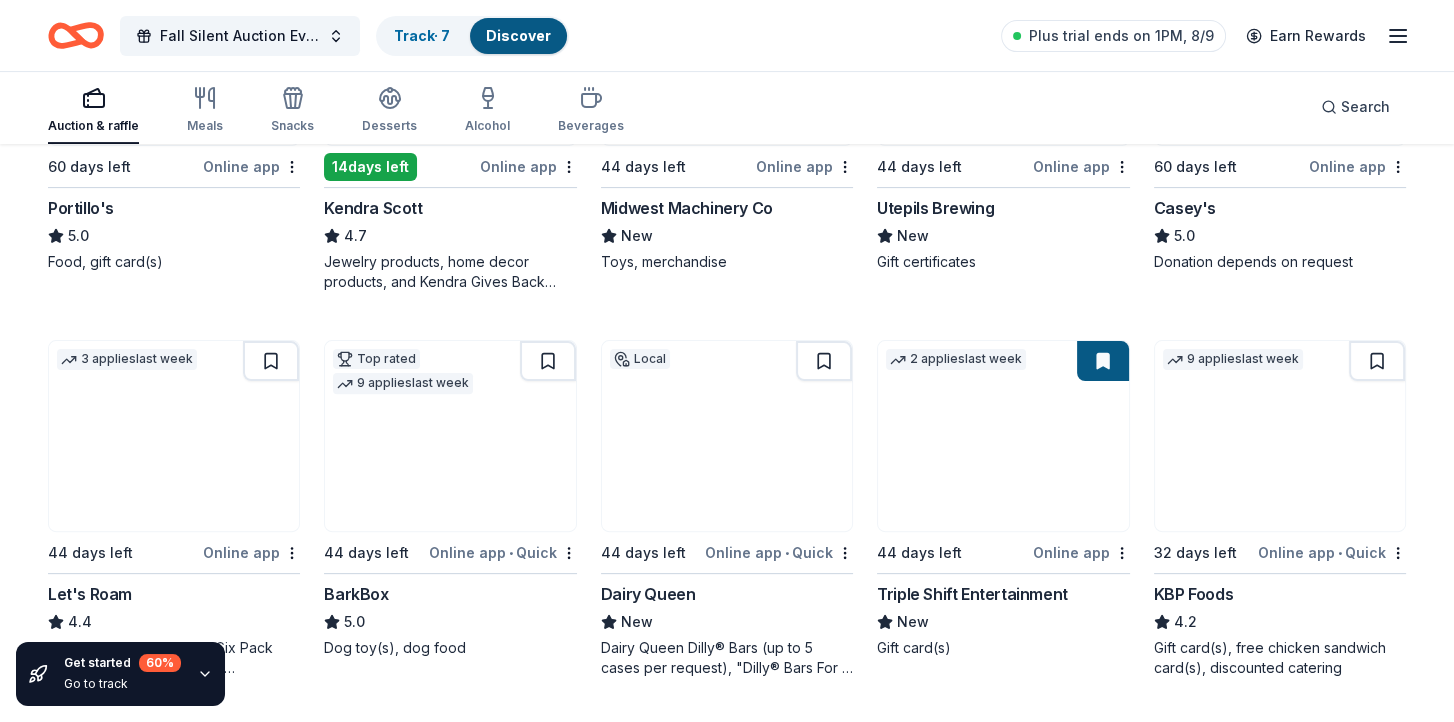 scroll, scrollTop: 600, scrollLeft: 0, axis: vertical 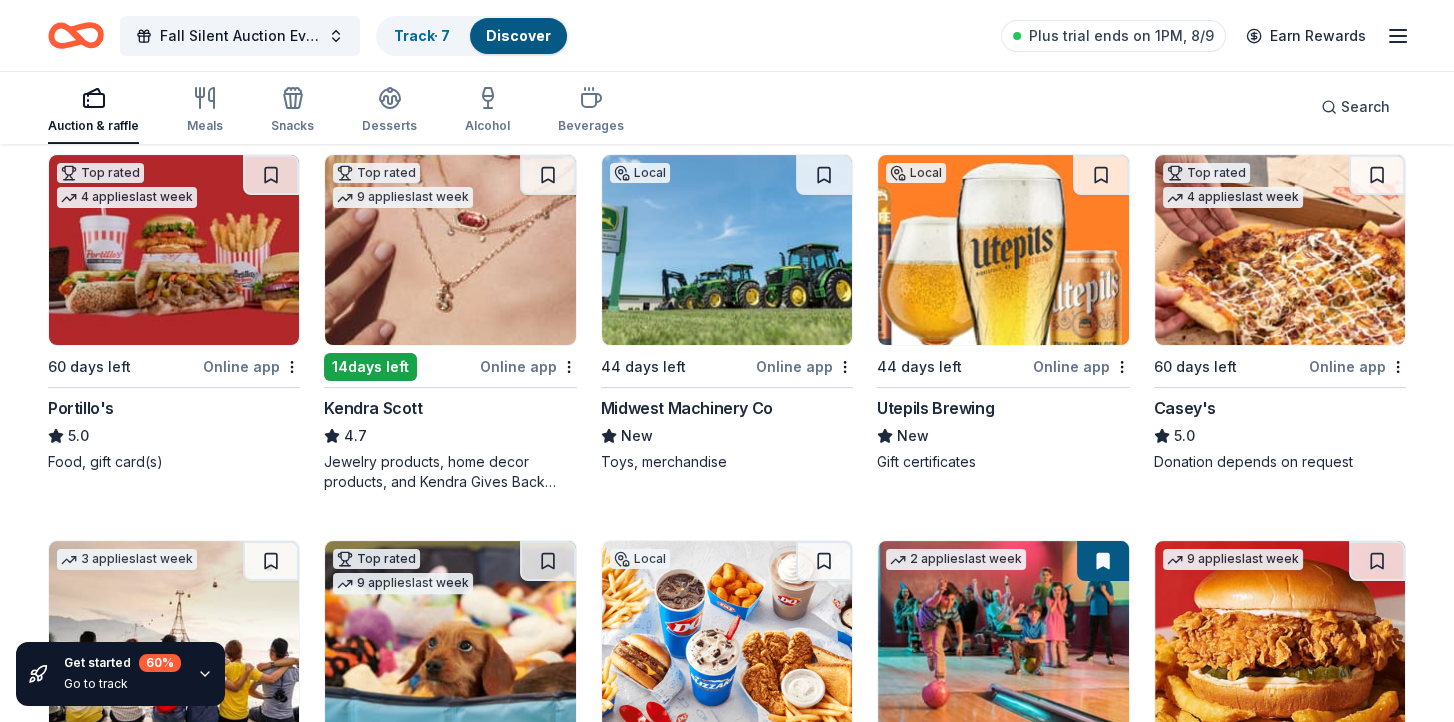 click on "Online app" at bounding box center (804, 366) 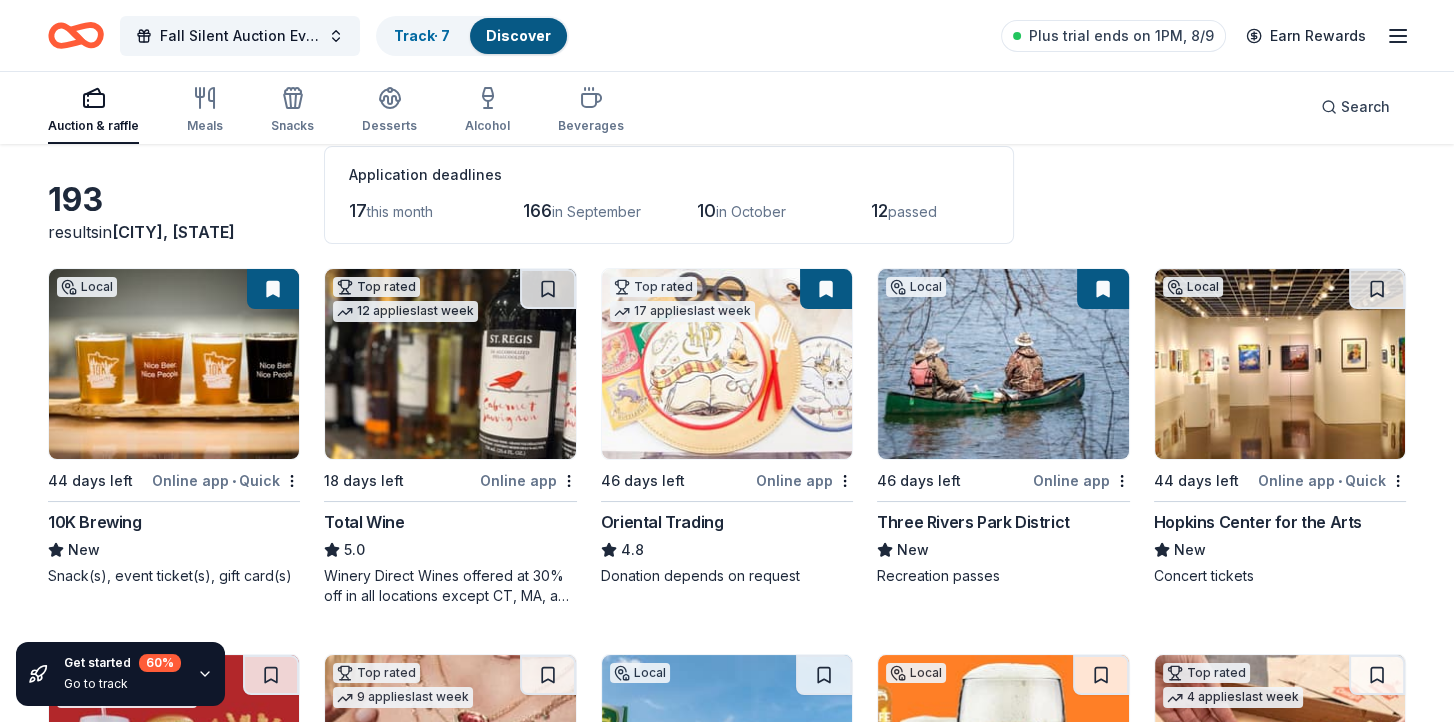 scroll, scrollTop: 200, scrollLeft: 0, axis: vertical 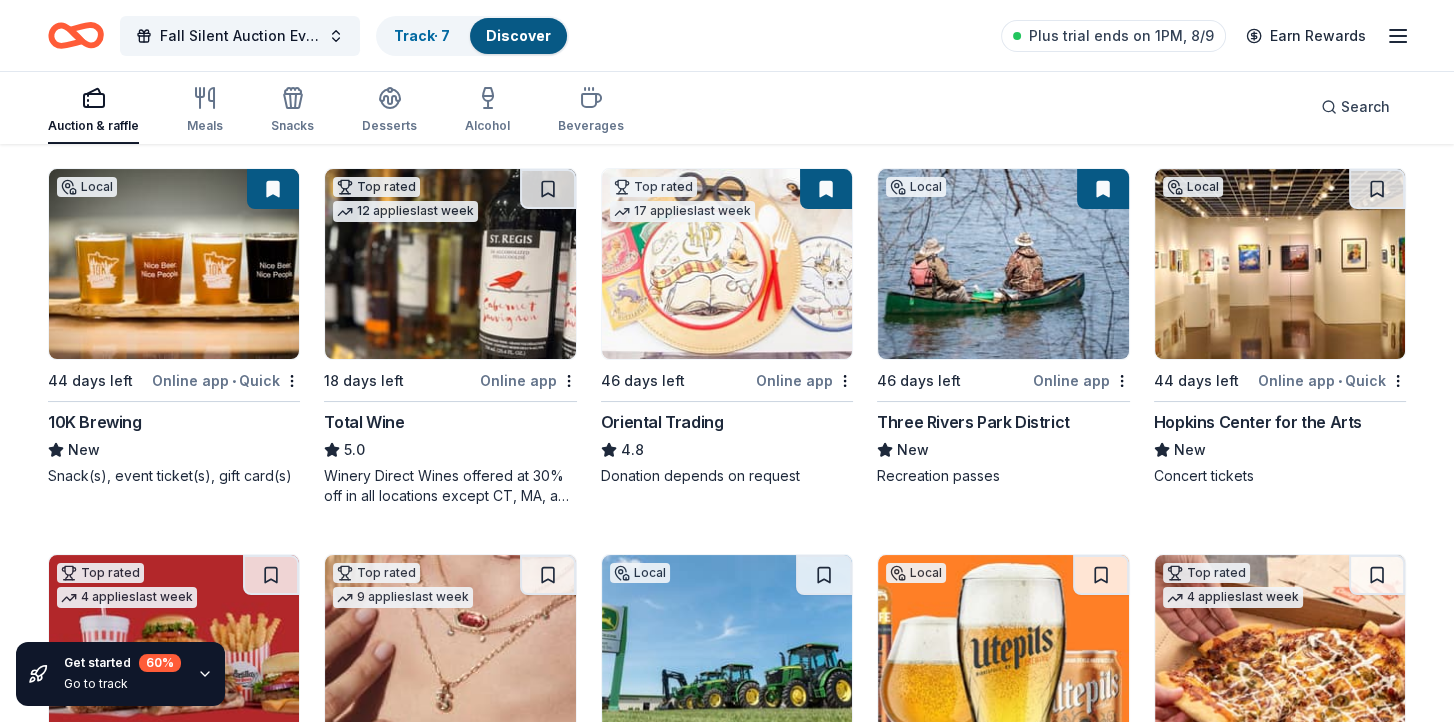 click on "Online app" at bounding box center (528, 380) 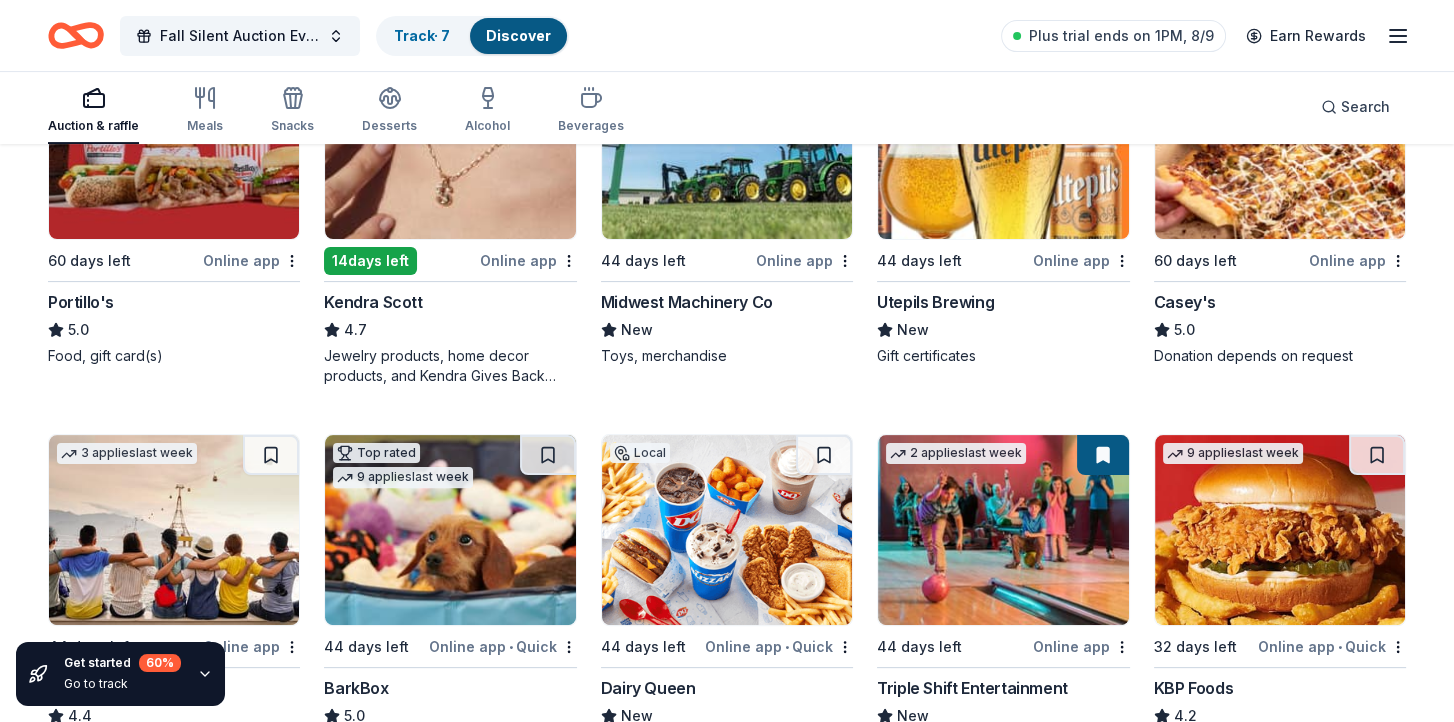 scroll, scrollTop: 0, scrollLeft: 0, axis: both 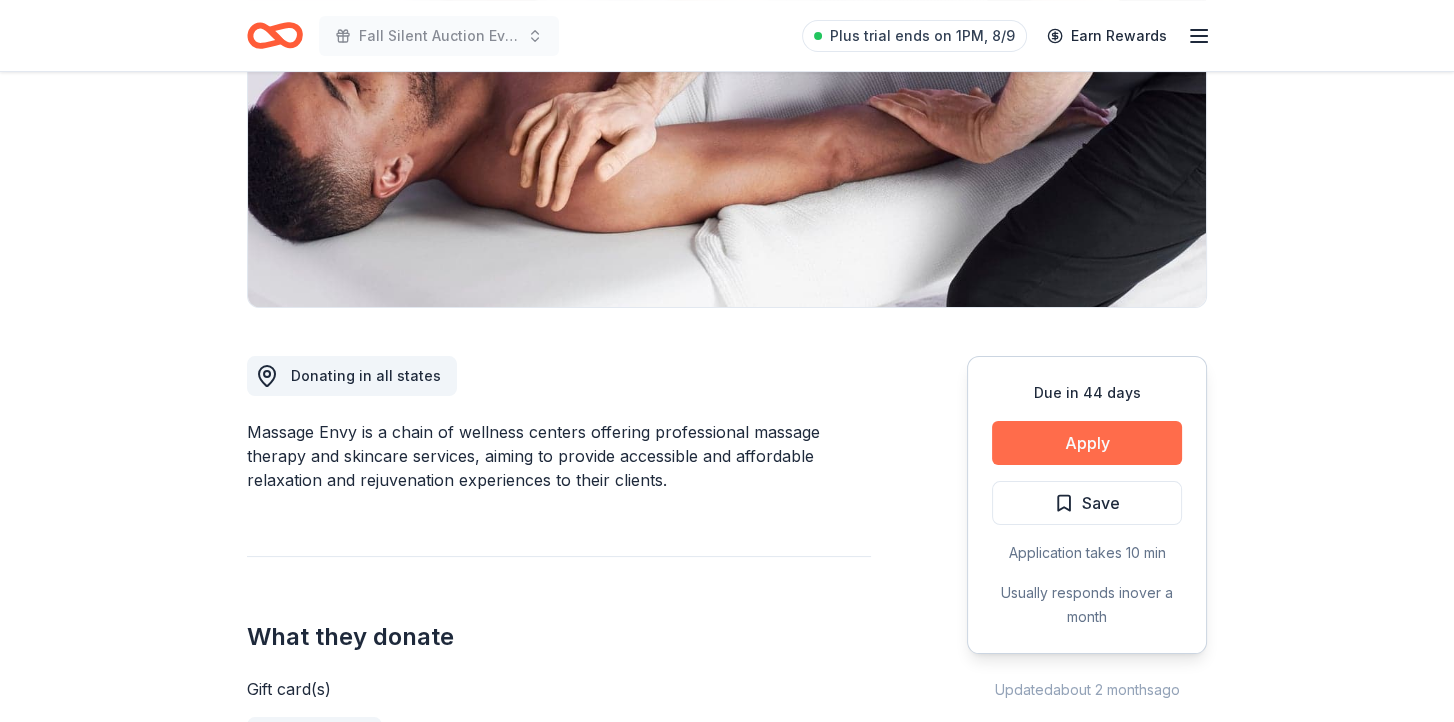 click on "Apply" at bounding box center (1087, 443) 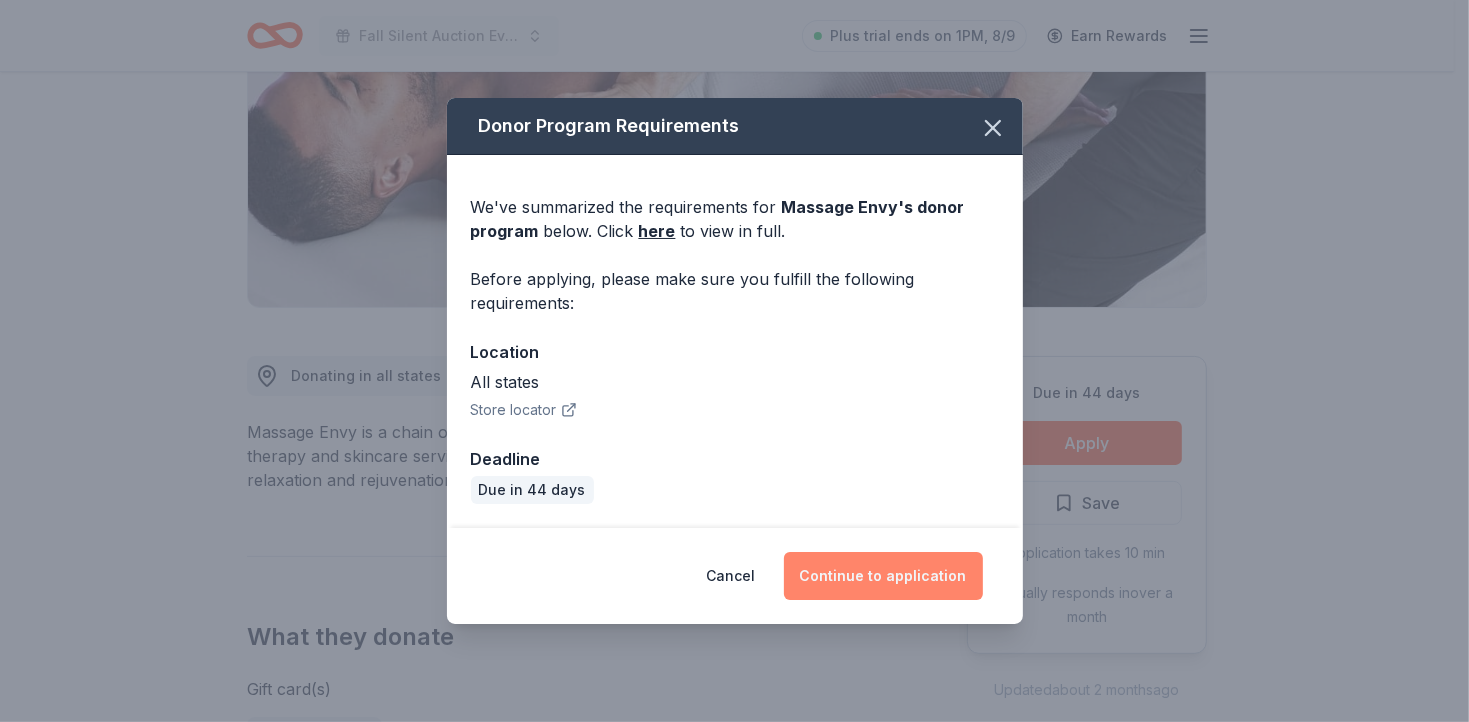 click on "Continue to application" at bounding box center (883, 576) 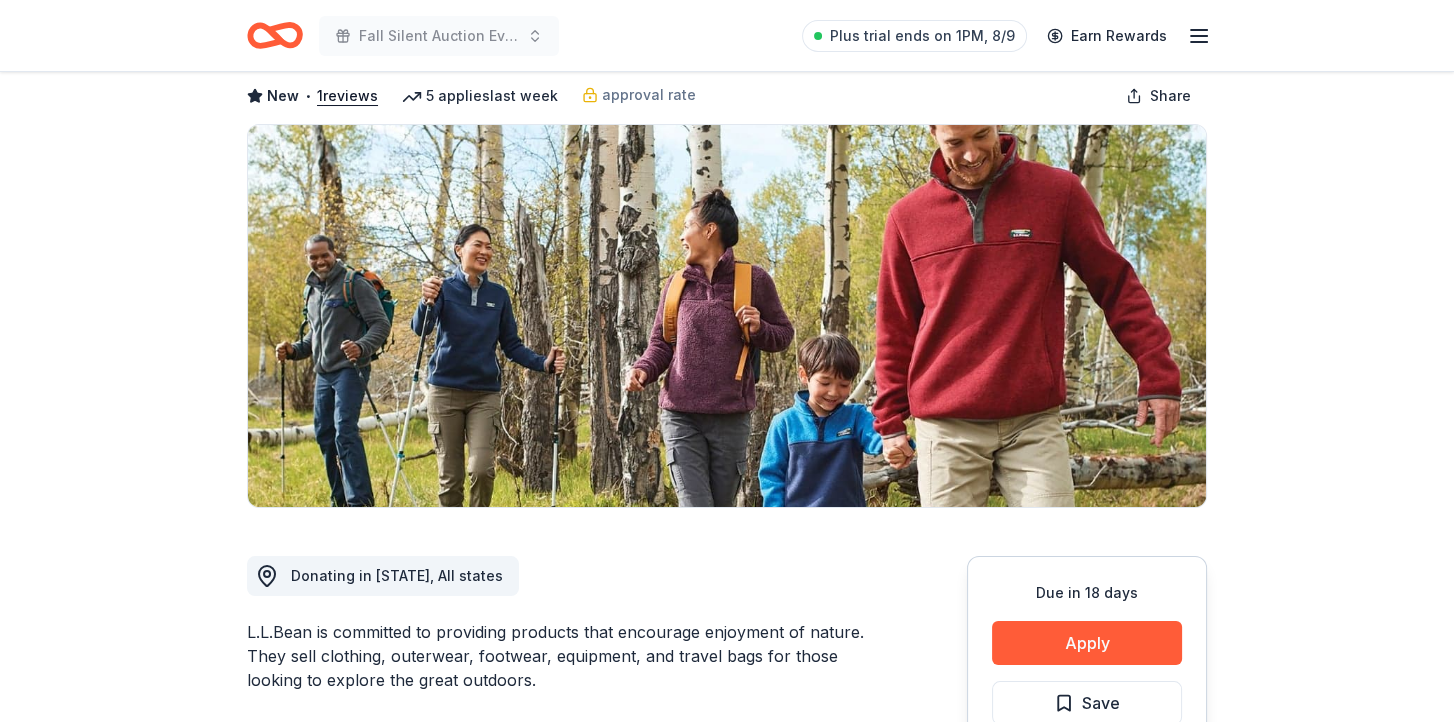 scroll, scrollTop: 0, scrollLeft: 0, axis: both 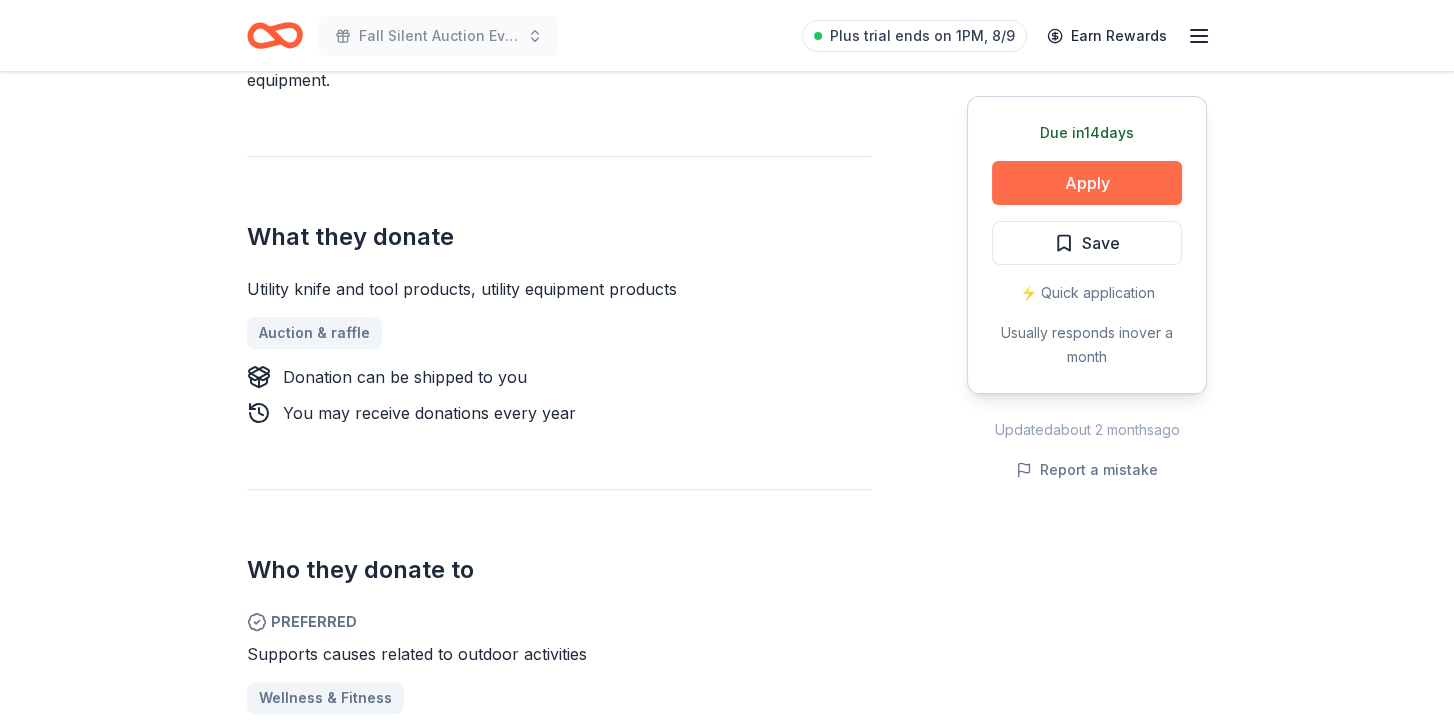 click on "Apply" at bounding box center (1087, 183) 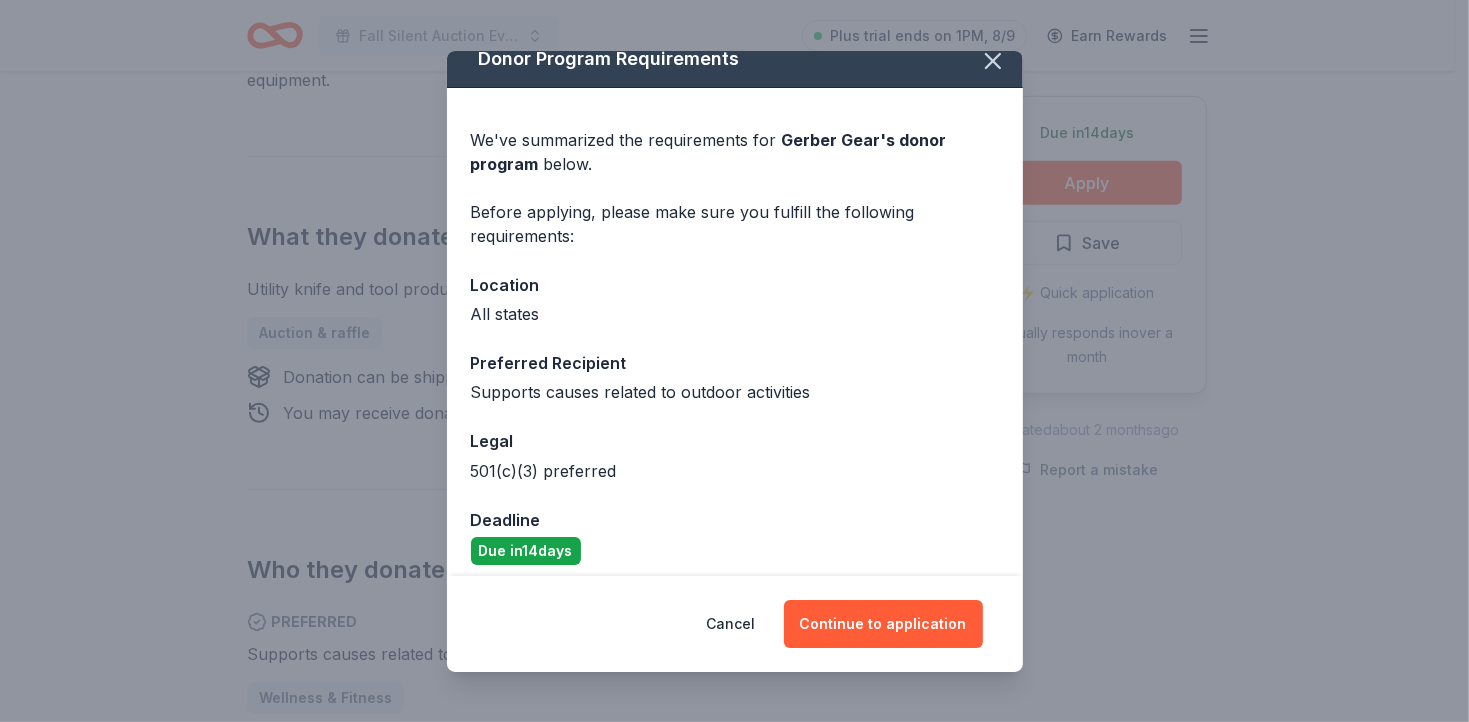 scroll, scrollTop: 32, scrollLeft: 0, axis: vertical 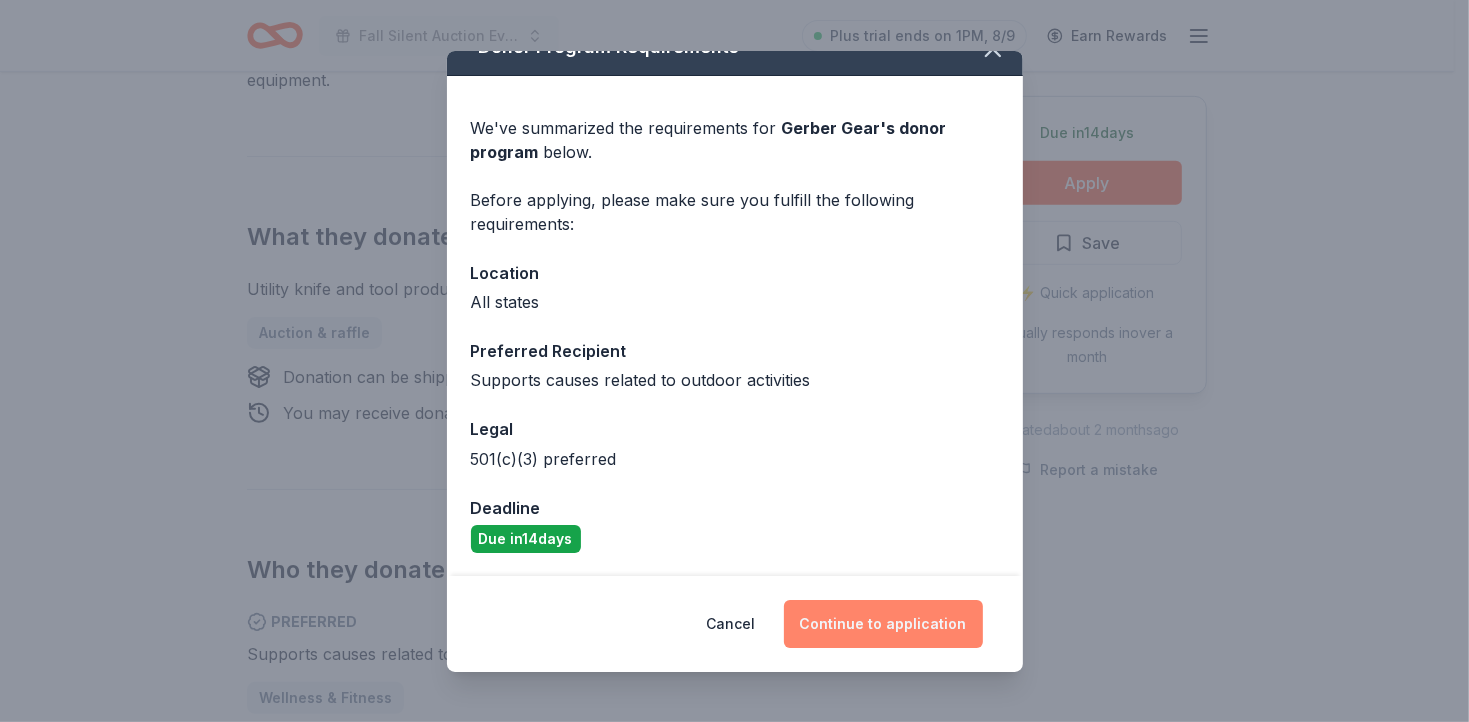 click on "Continue to application" at bounding box center (883, 624) 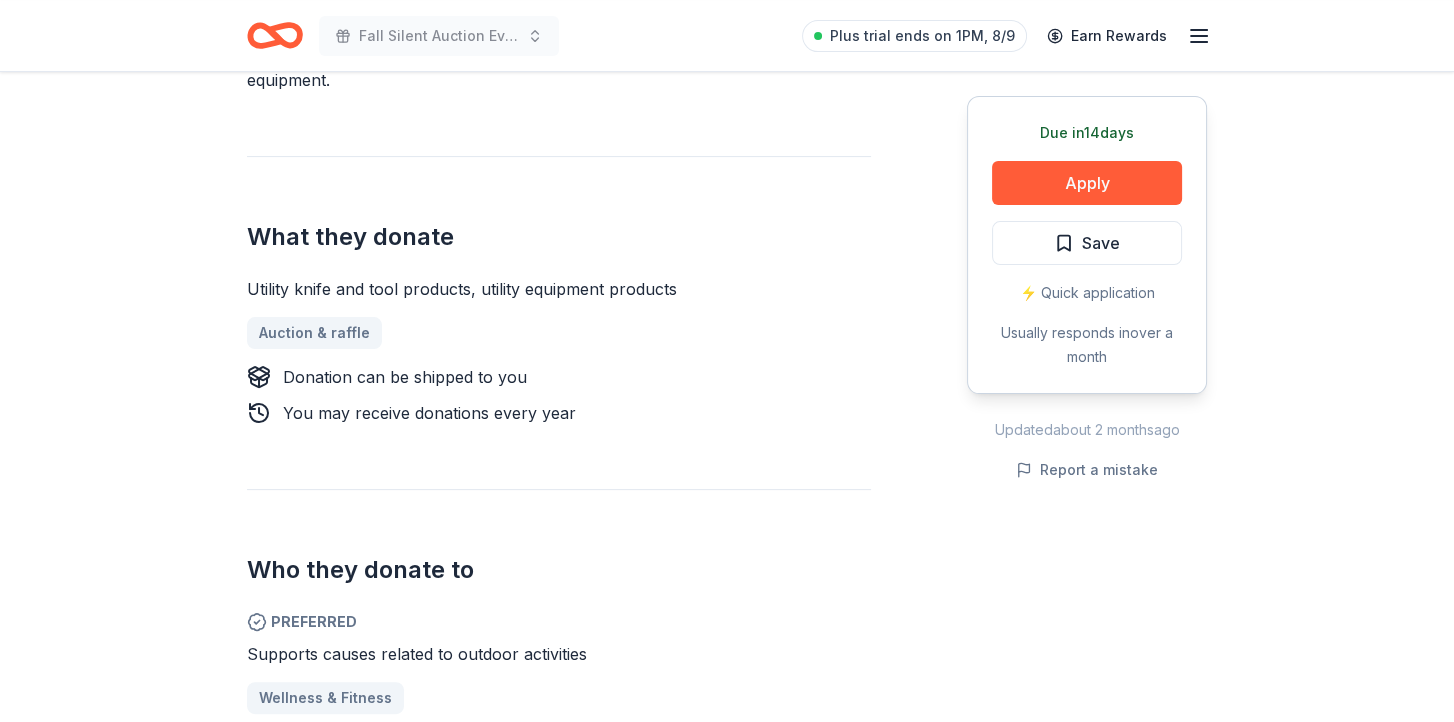 click on "Continue to application" at bounding box center (868, 611) 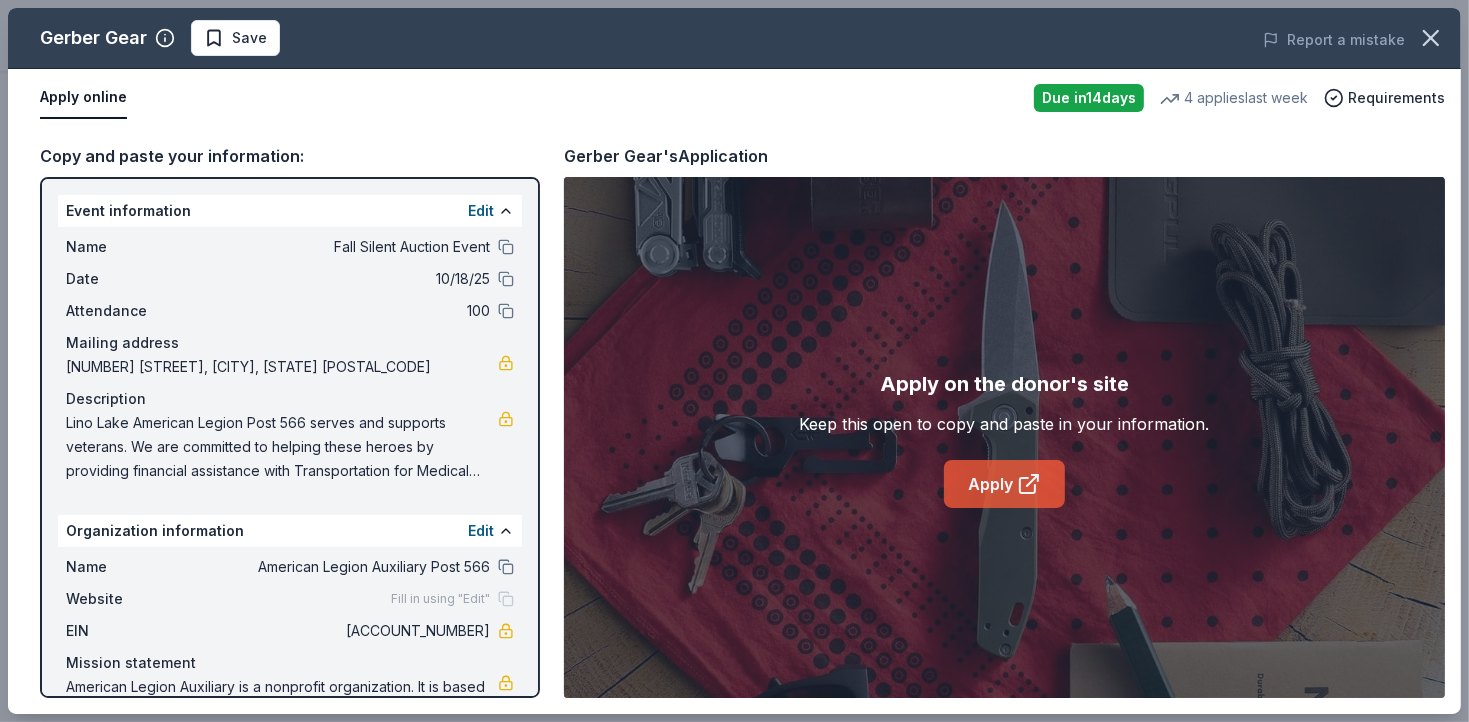 click on "Apply" at bounding box center (1004, 484) 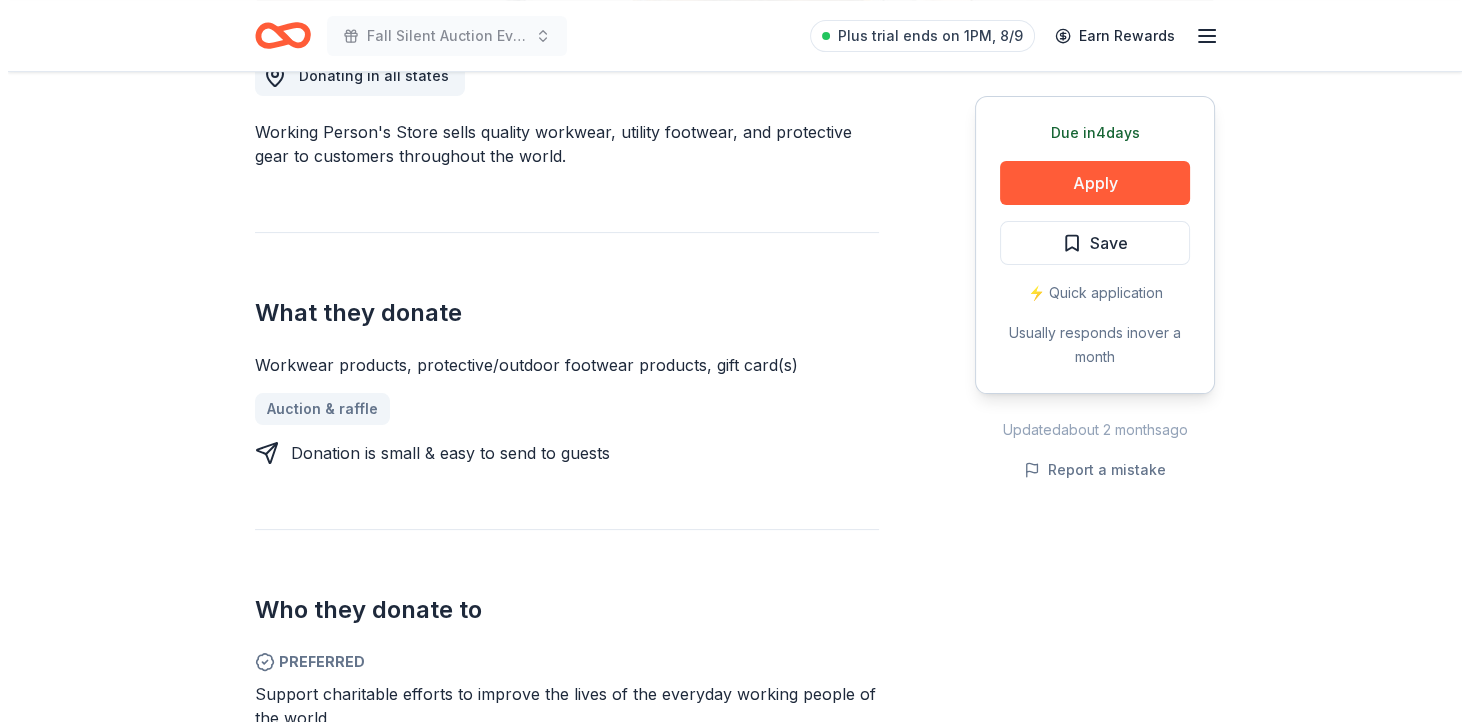 scroll, scrollTop: 800, scrollLeft: 0, axis: vertical 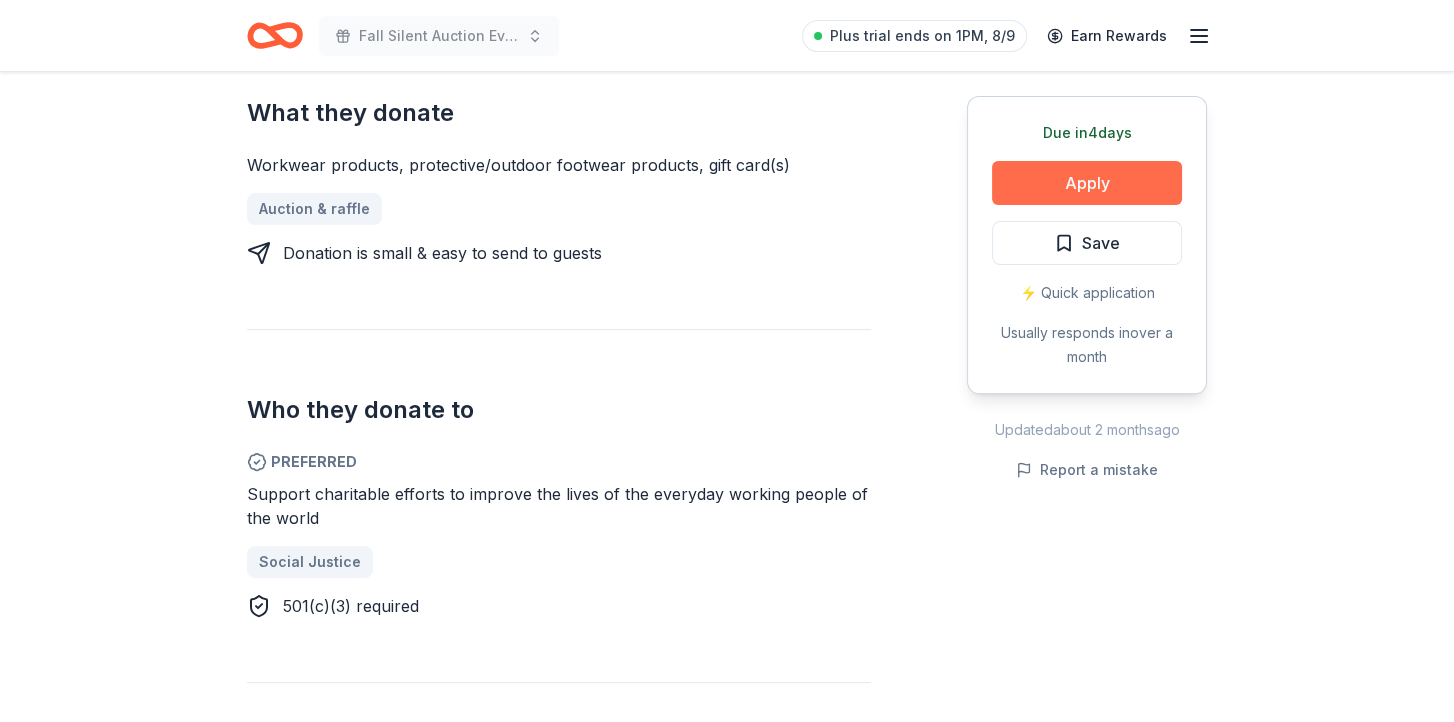 click on "Apply" at bounding box center [1087, 183] 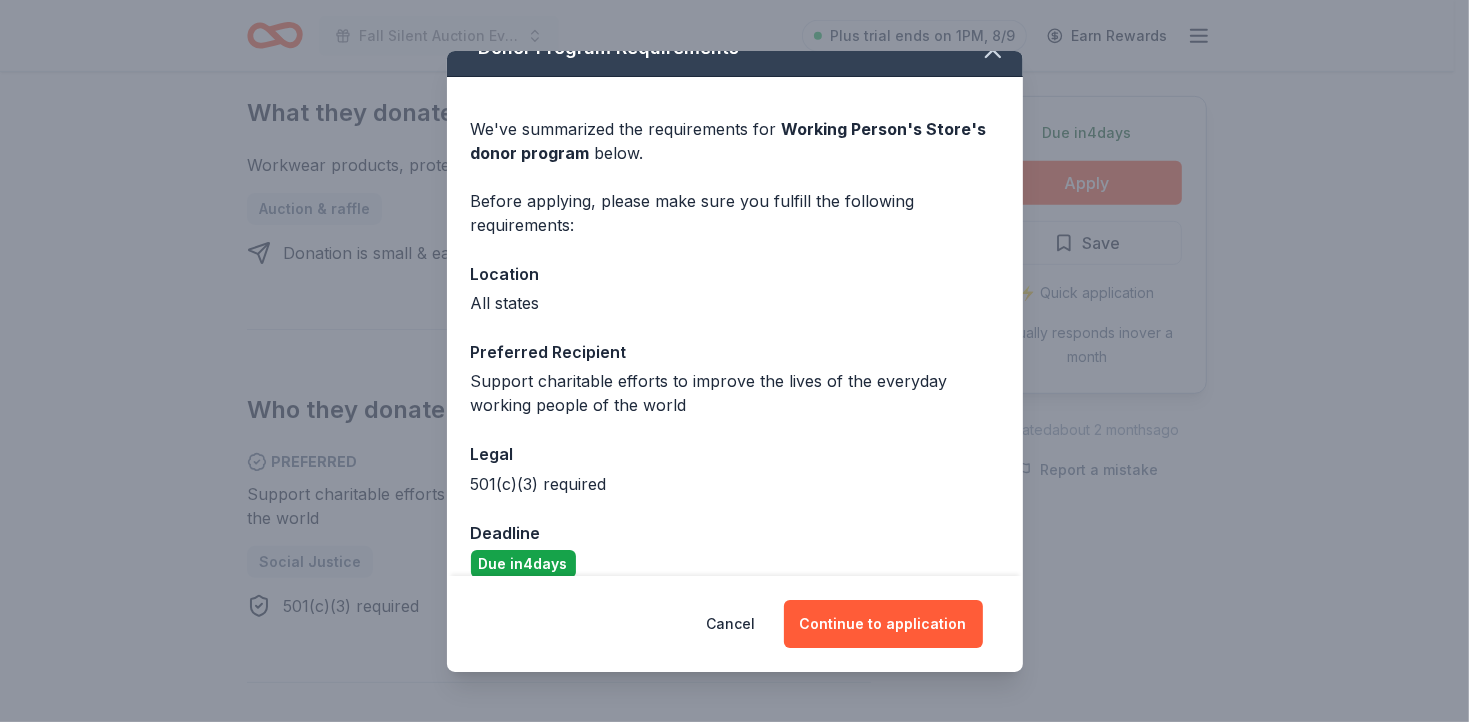scroll, scrollTop: 56, scrollLeft: 0, axis: vertical 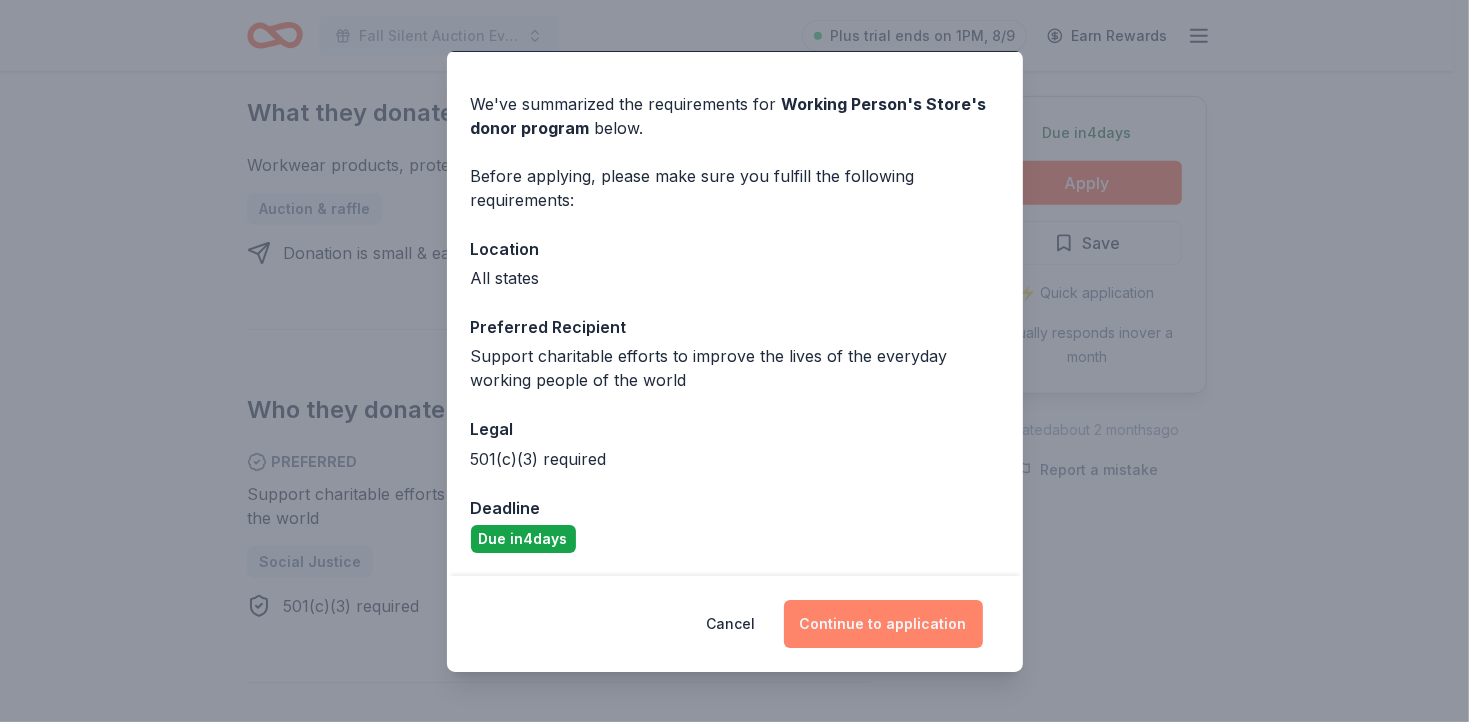 click on "Continue to application" at bounding box center [883, 624] 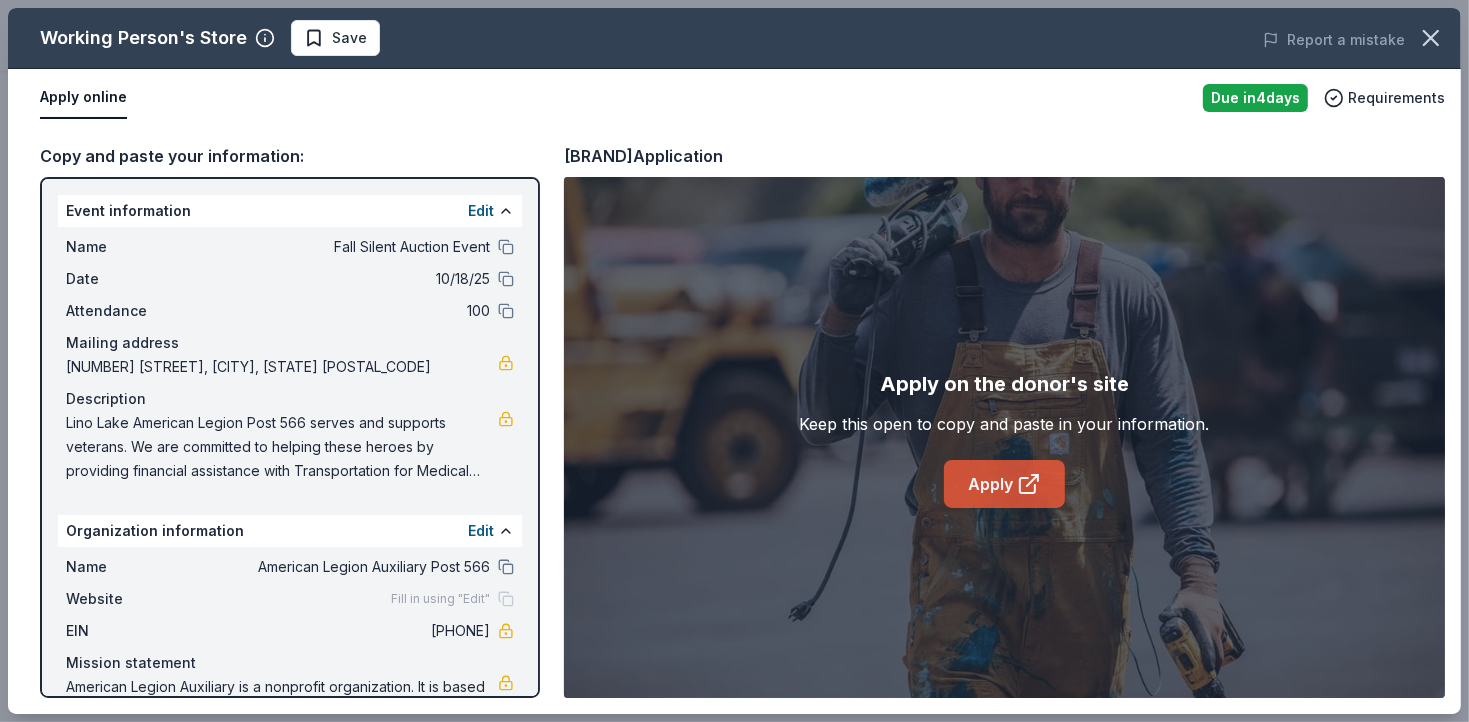 click on "Apply" at bounding box center (1004, 484) 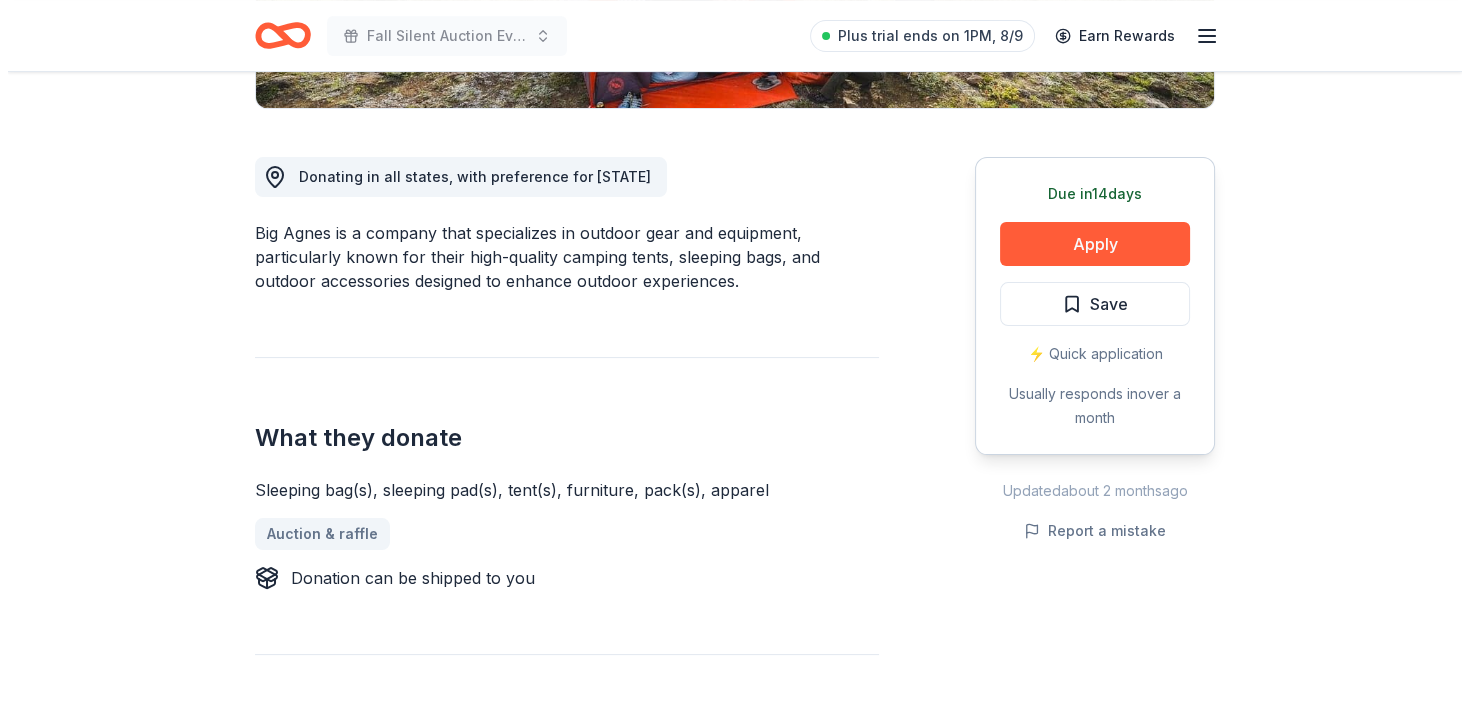 scroll, scrollTop: 500, scrollLeft: 0, axis: vertical 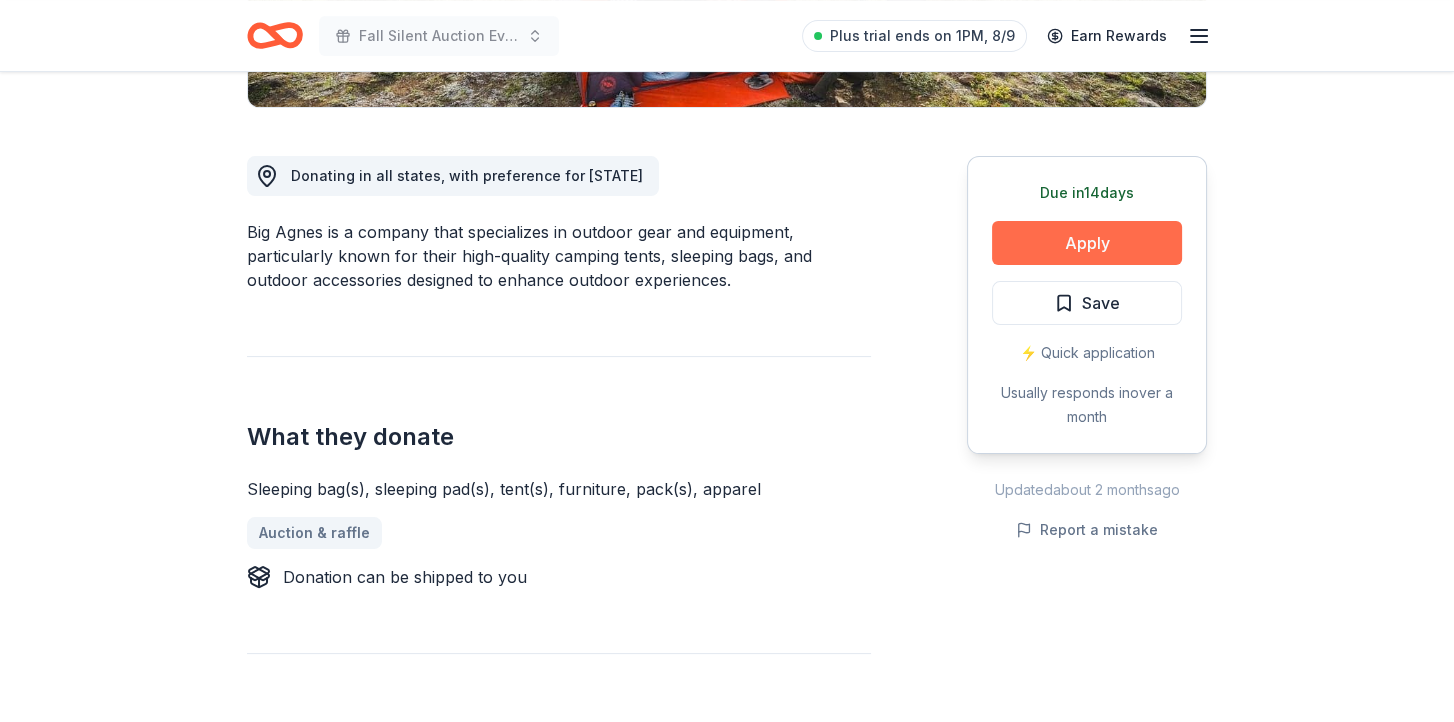 click on "Apply" at bounding box center [1087, 243] 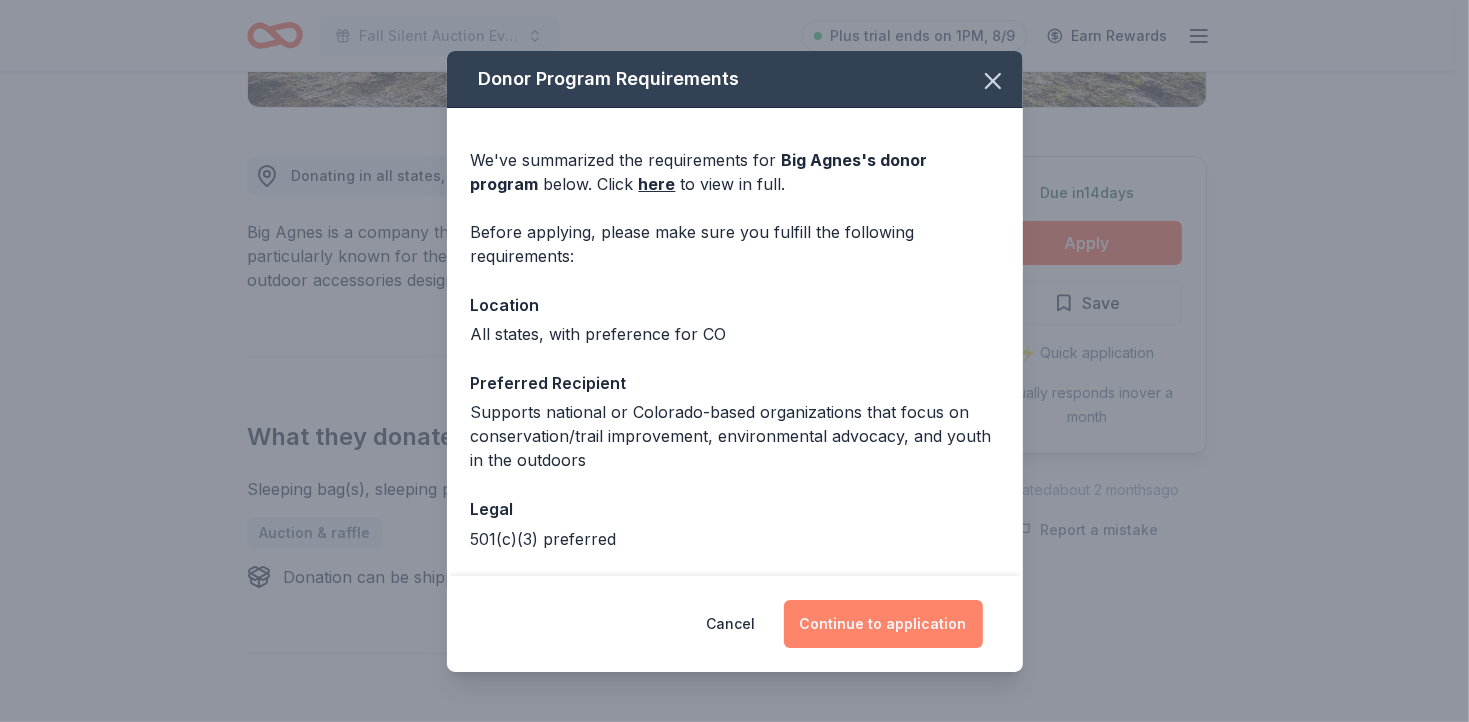 click on "Continue to application" at bounding box center [883, 624] 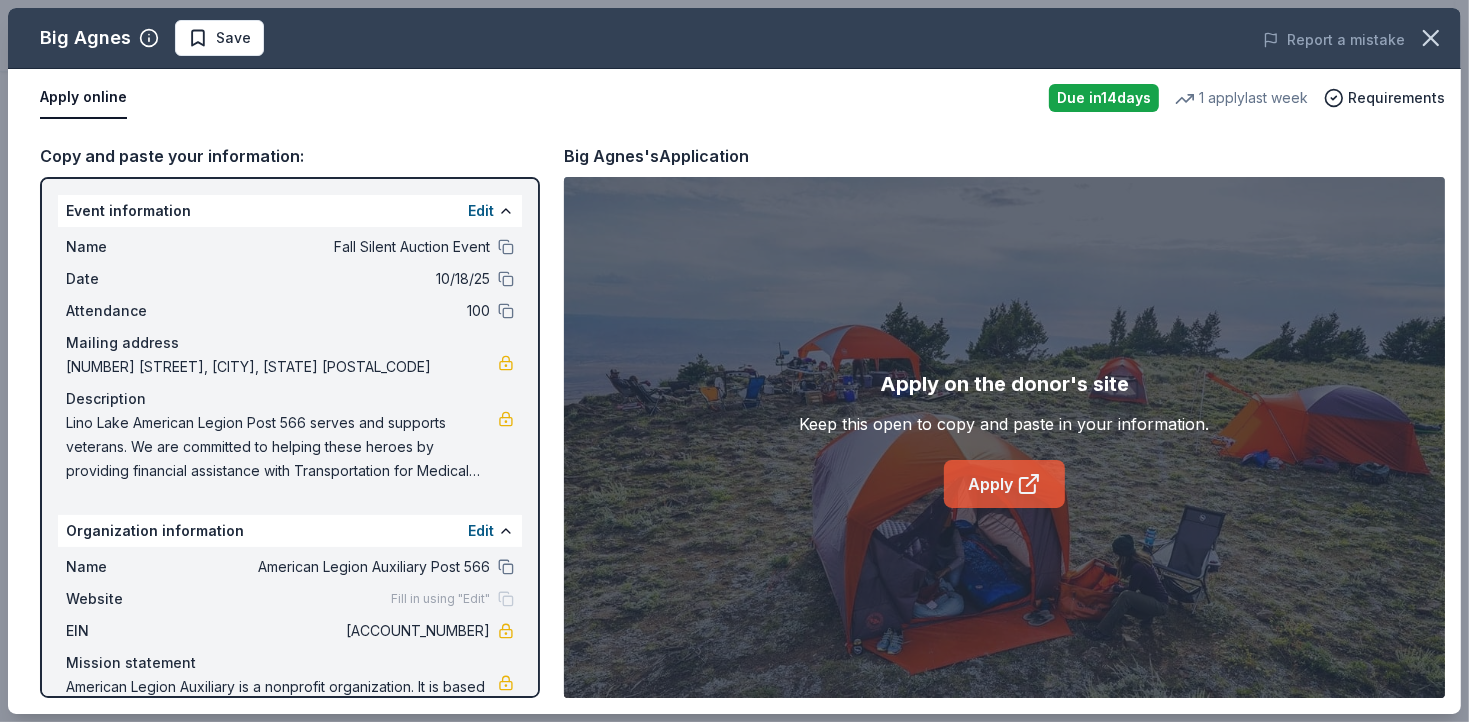 click 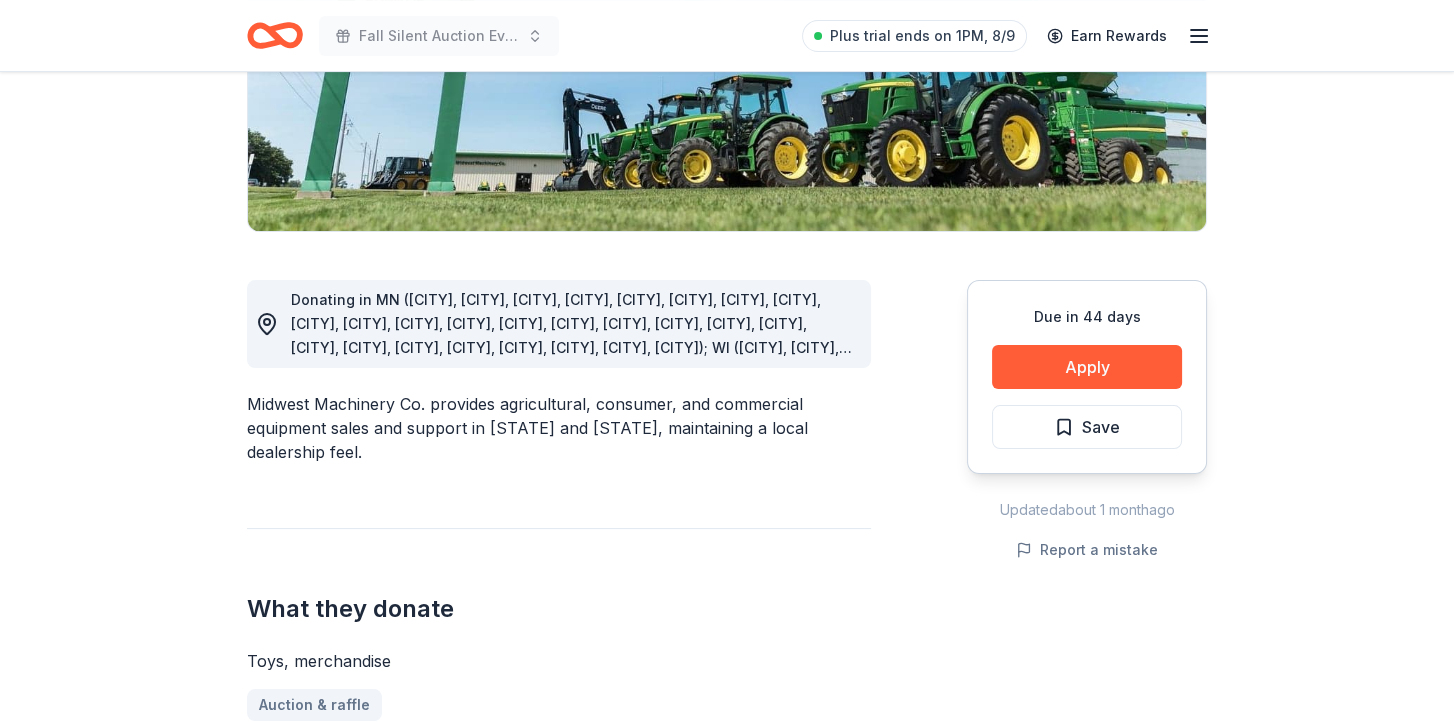 scroll, scrollTop: 400, scrollLeft: 0, axis: vertical 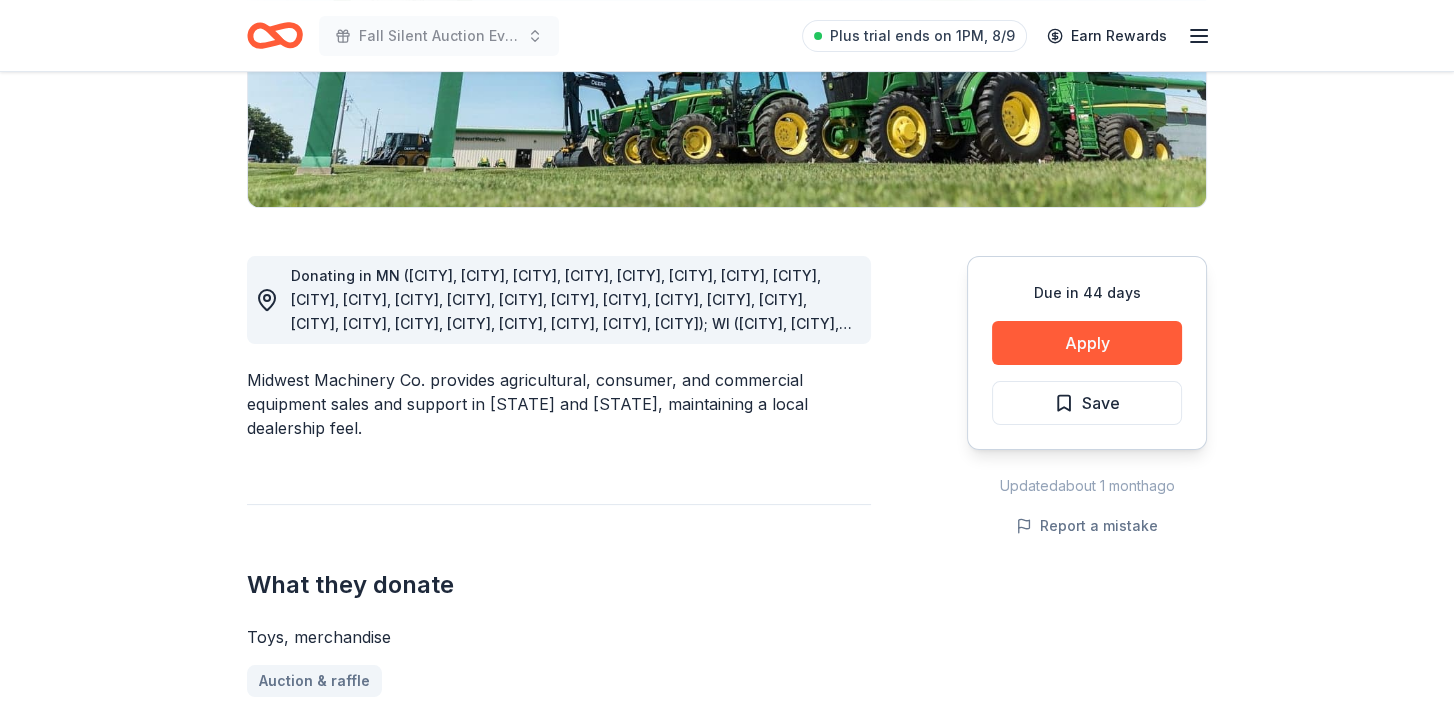 click on "Donating in MN ([CITY], [CITY], [CITY], [CITY], [CITY], [CITY], [CITY], [CITY], [CITY], [CITY], [CITY], [CITY], [CITY], [CITY], [CITY], [CITY], [CITY], [CITY], [CITY], [CITY], [CITY], [CITY], [CITY], [CITY], [CITY], [CITY]); WI ([CITY], [CITY], [CITY])" at bounding box center [571, 311] 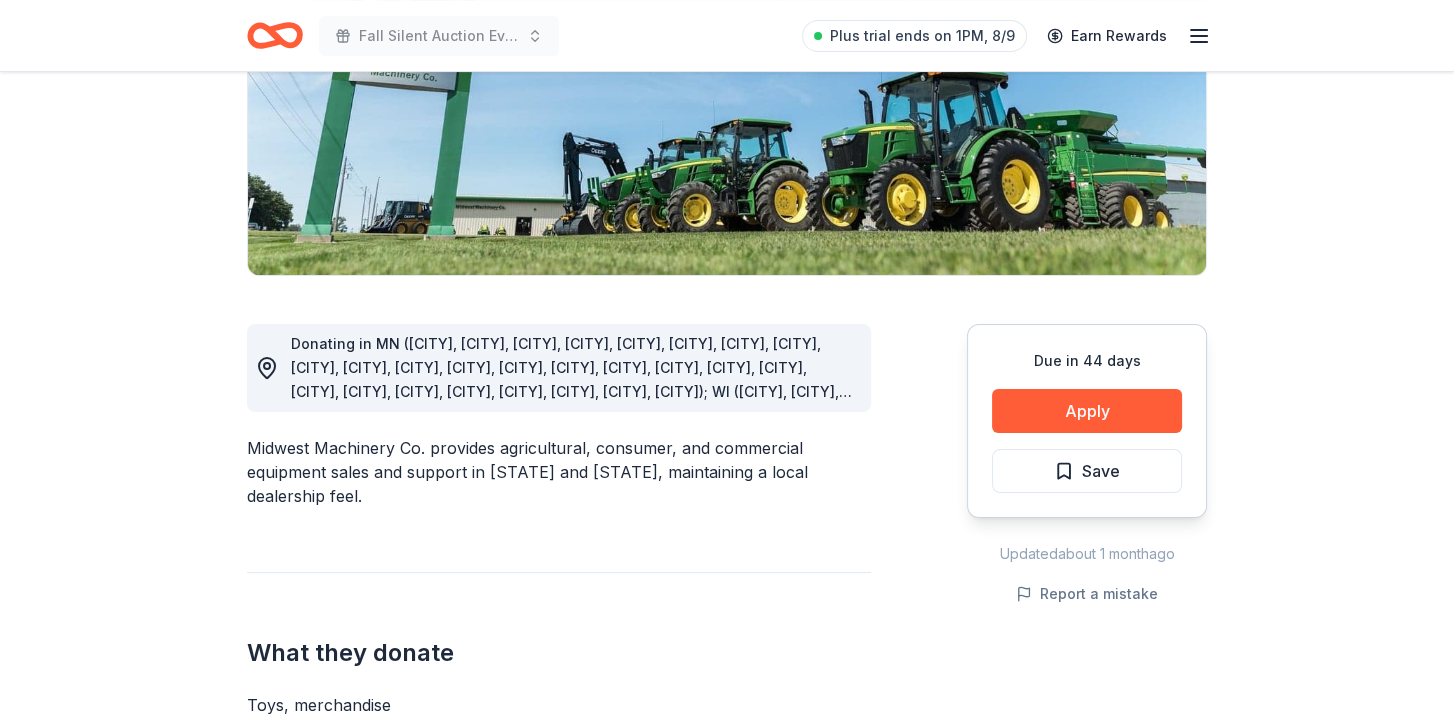 scroll, scrollTop: 300, scrollLeft: 0, axis: vertical 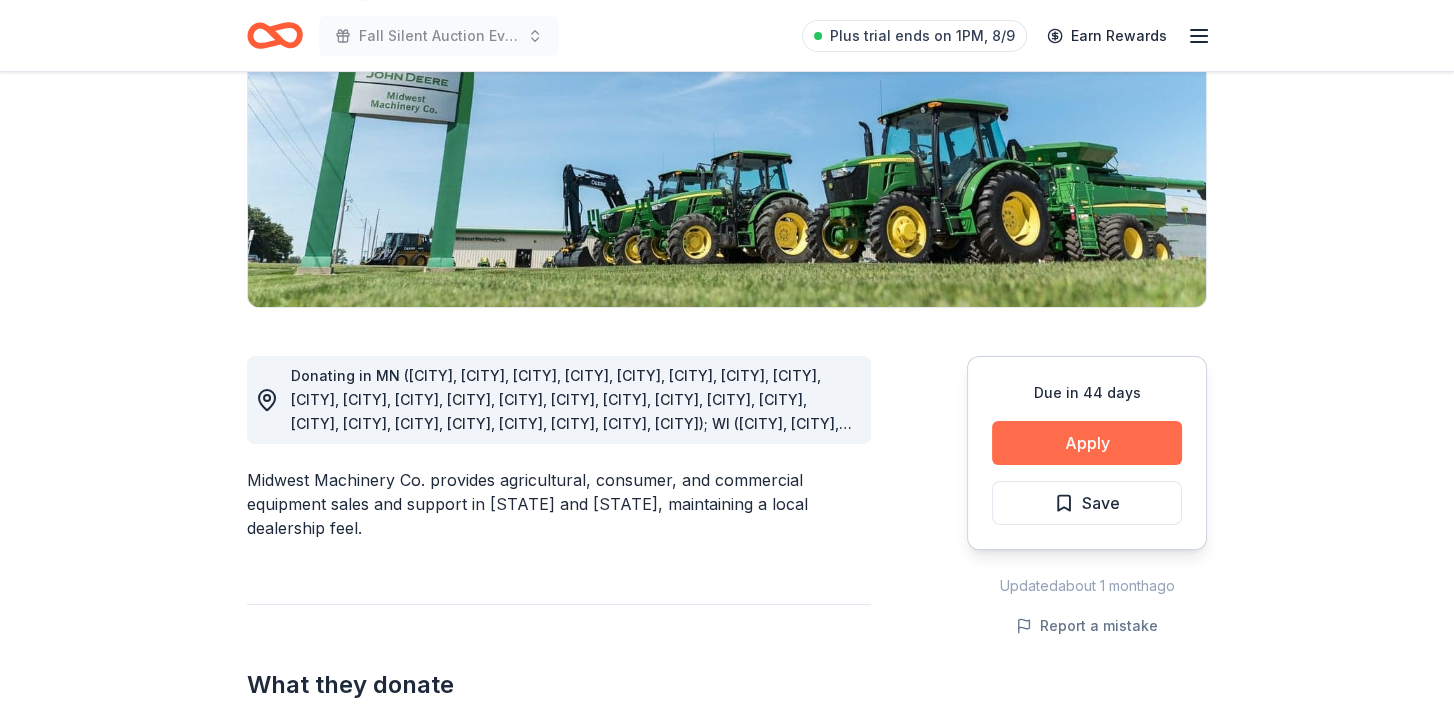 click on "Apply" at bounding box center [1087, 443] 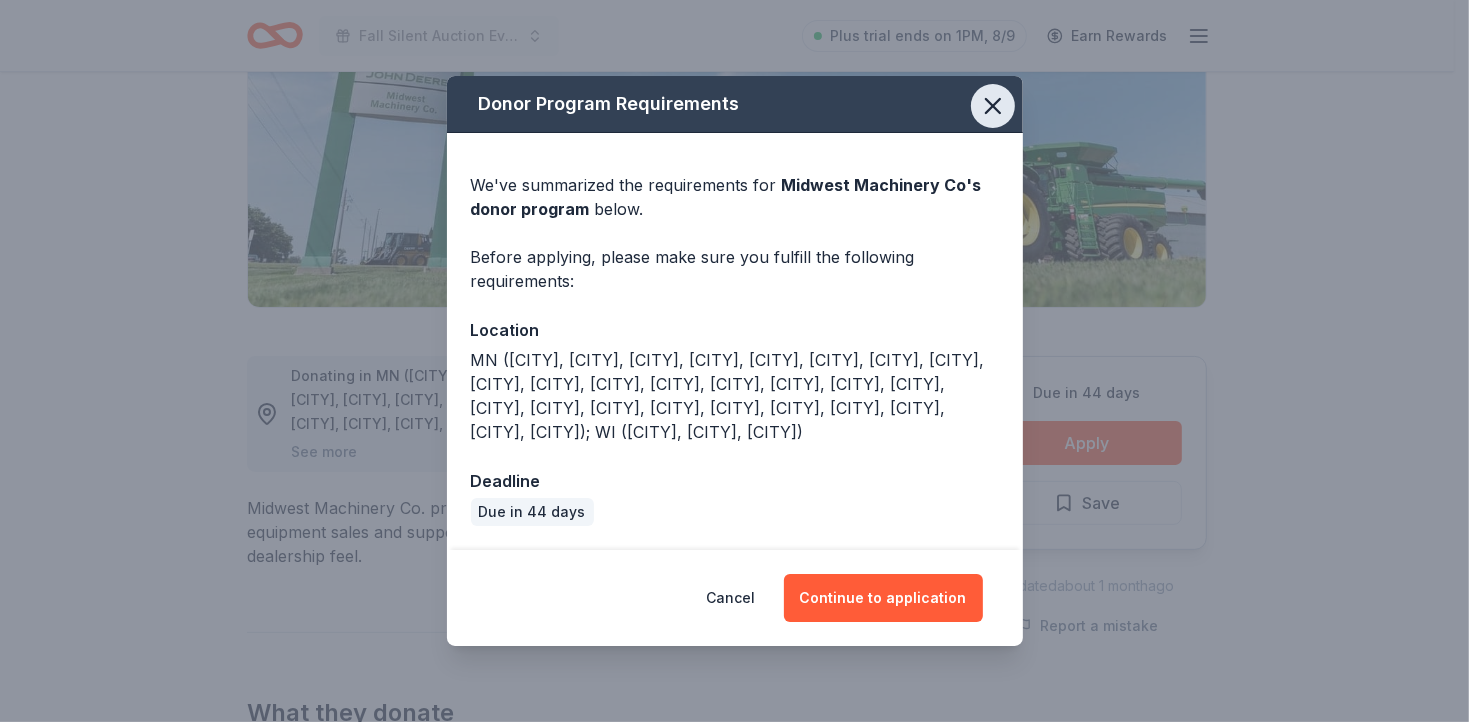 click 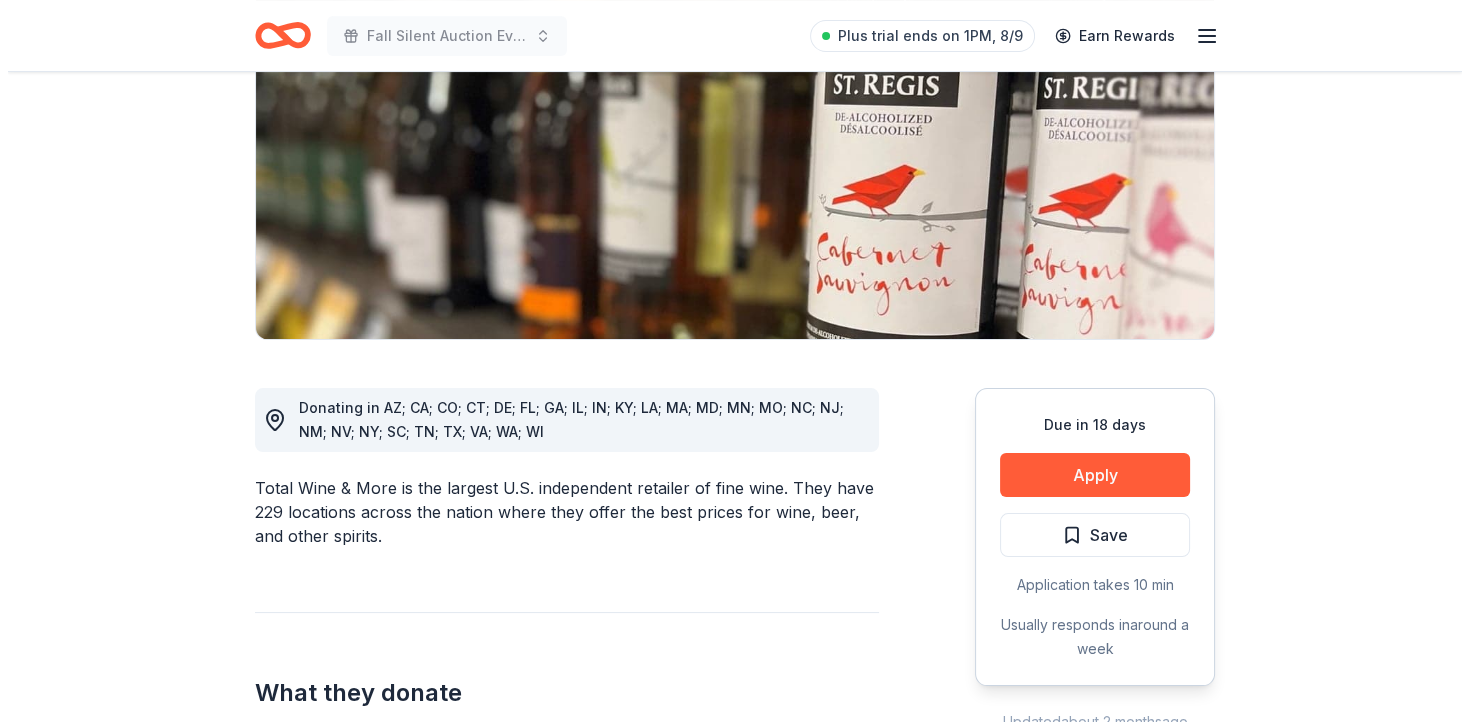 scroll, scrollTop: 300, scrollLeft: 0, axis: vertical 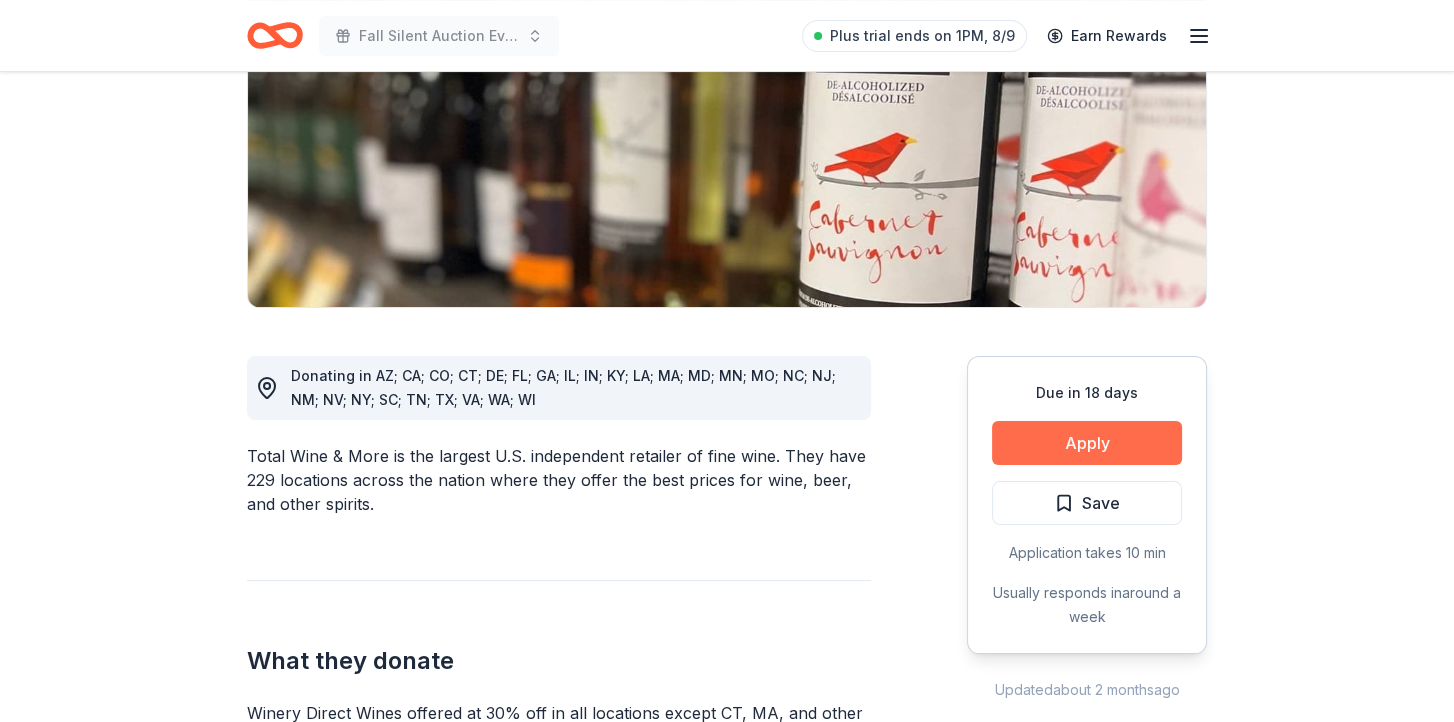 click on "Apply" at bounding box center (1087, 443) 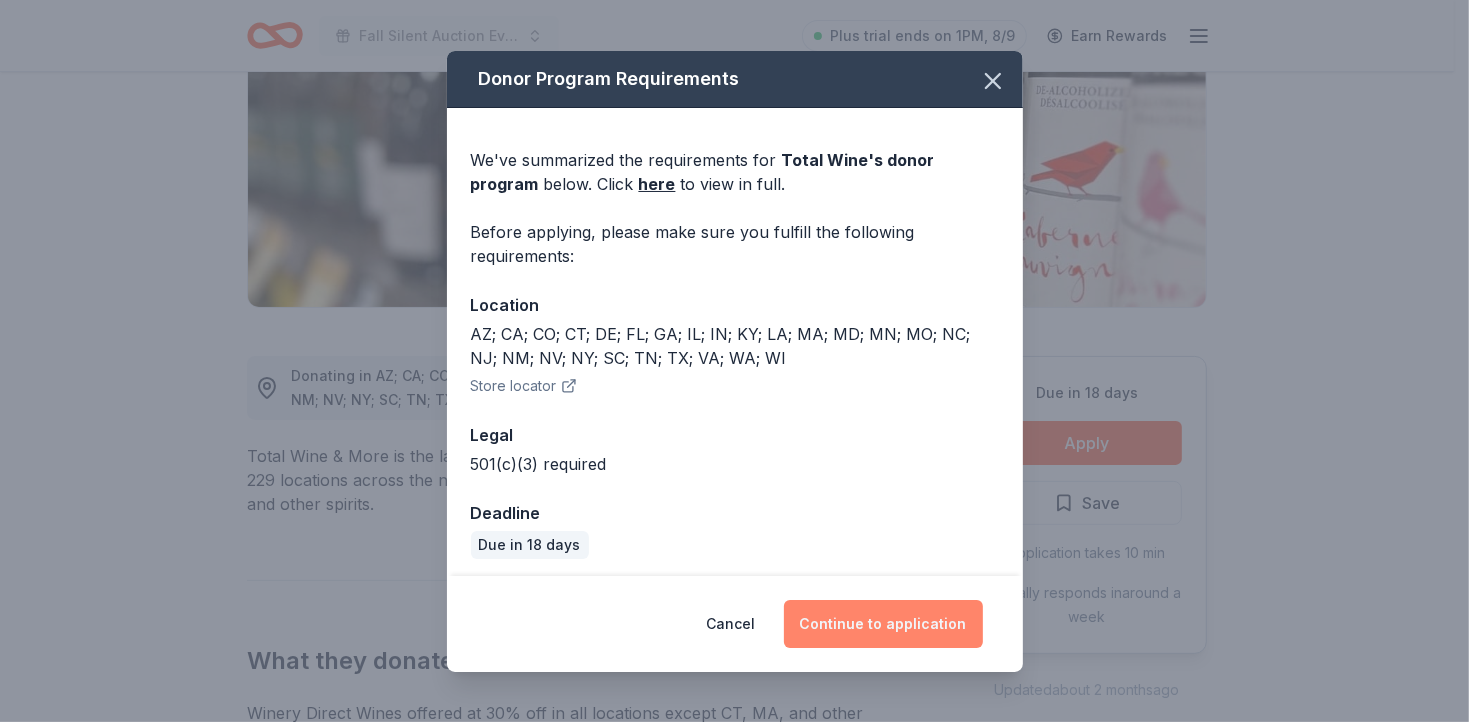 click on "Continue to application" at bounding box center [883, 624] 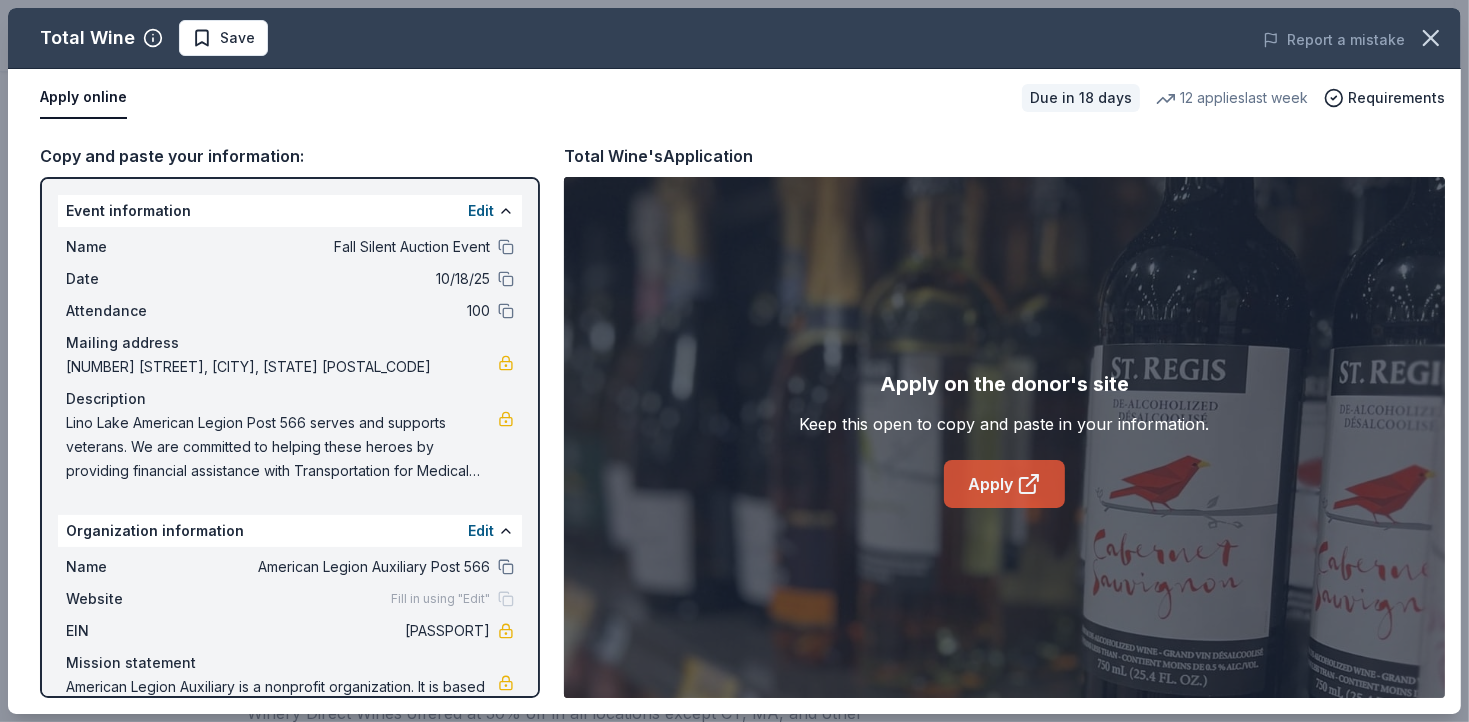 click on "Apply" at bounding box center (1004, 484) 